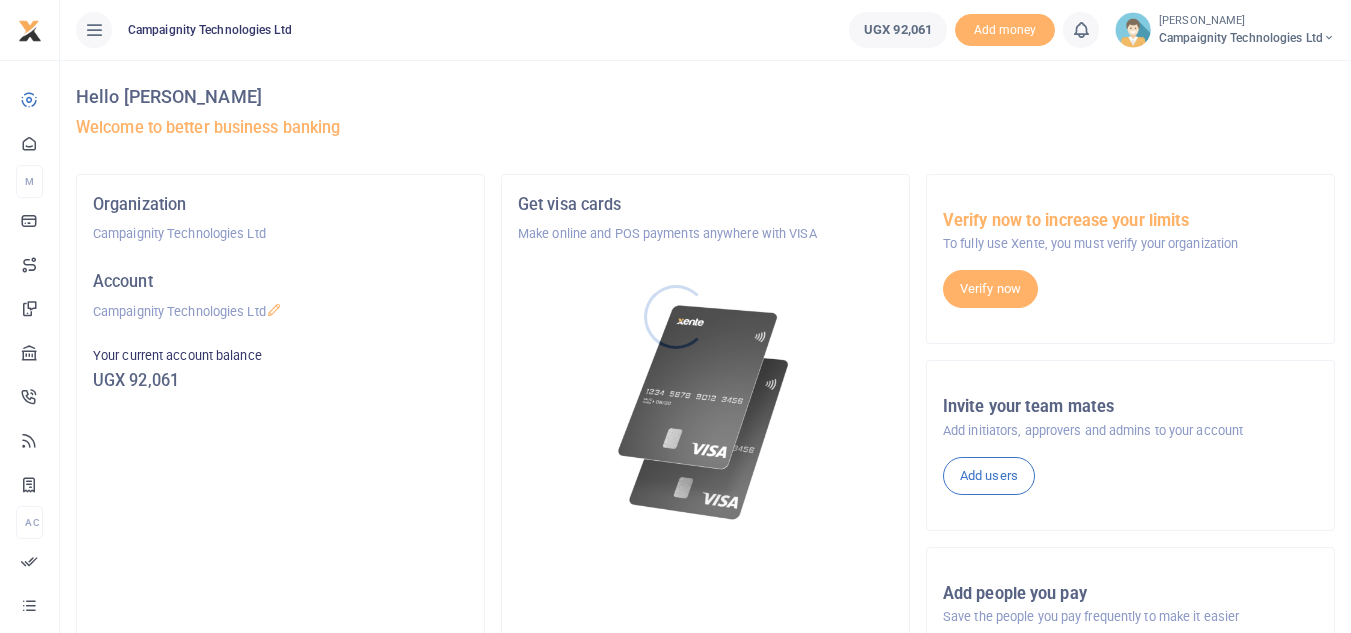 scroll, scrollTop: 0, scrollLeft: 0, axis: both 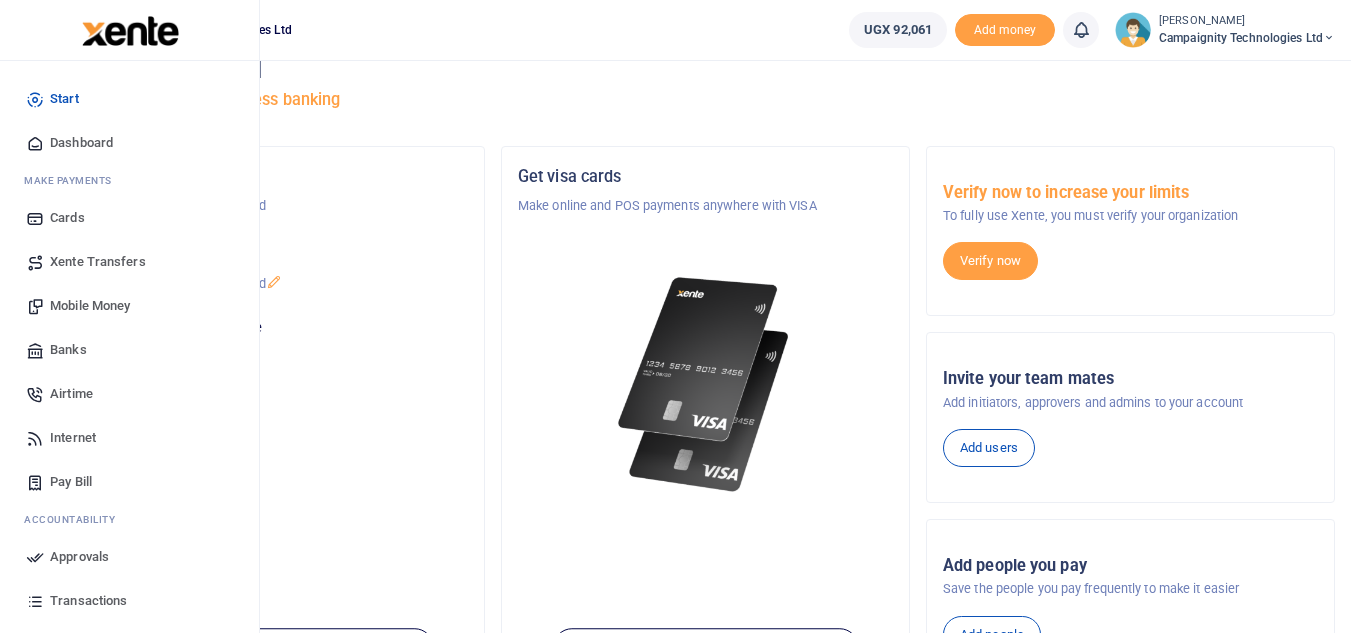 click on "Mobile Money" at bounding box center [90, 306] 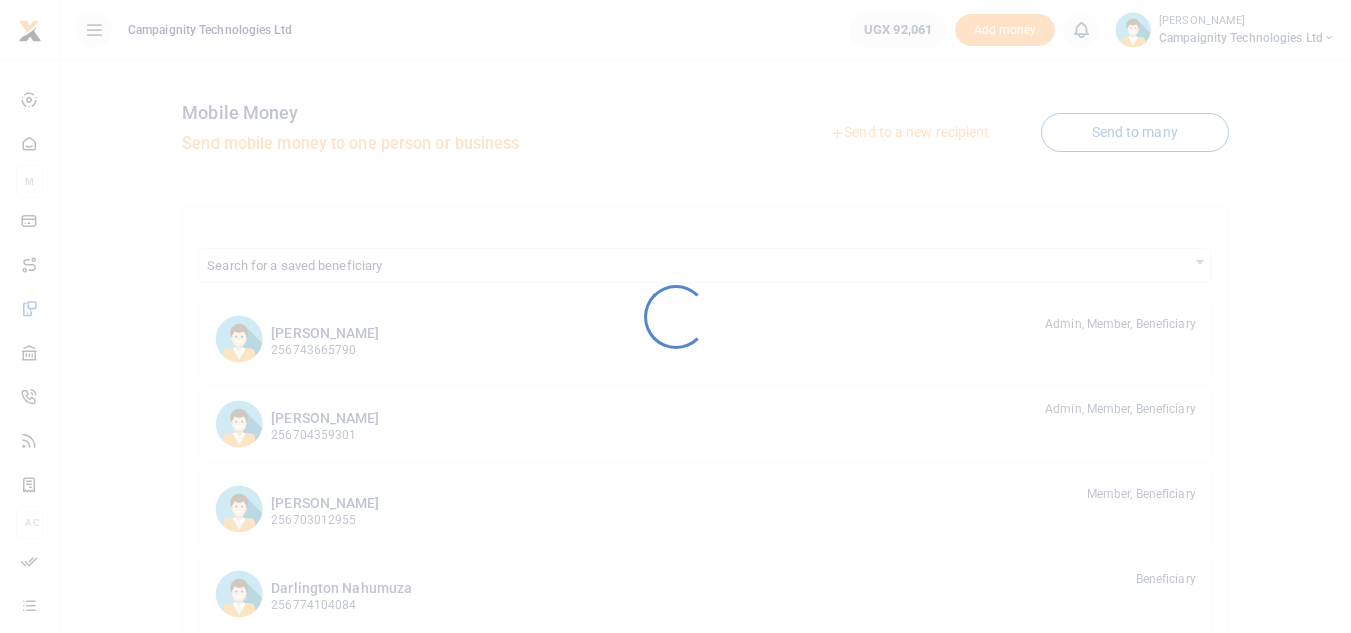 scroll, scrollTop: 0, scrollLeft: 0, axis: both 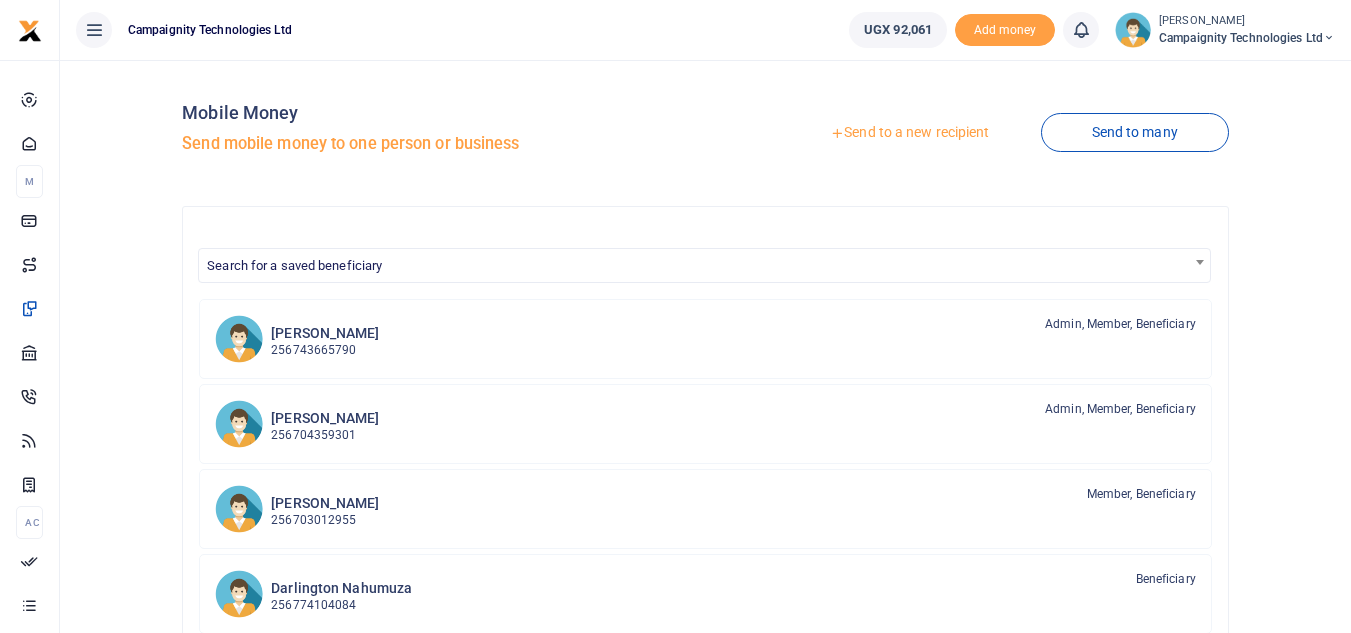 click on "Send to a new recipient" at bounding box center [909, 133] 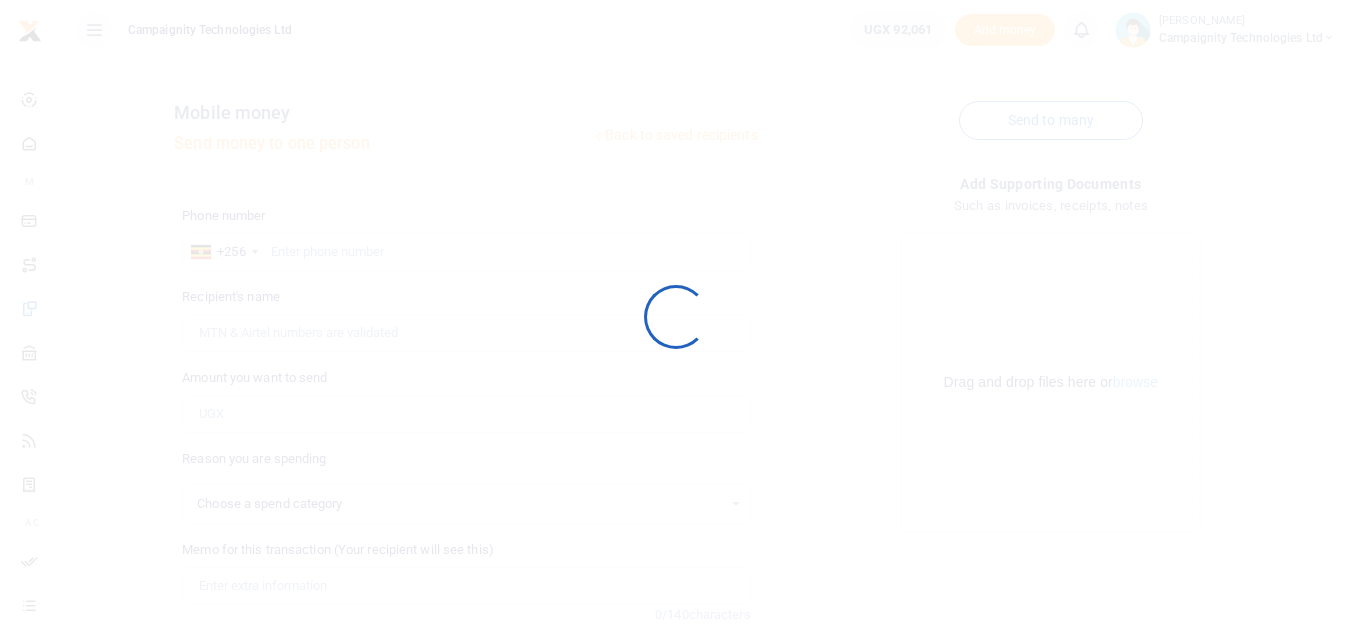 scroll, scrollTop: 0, scrollLeft: 0, axis: both 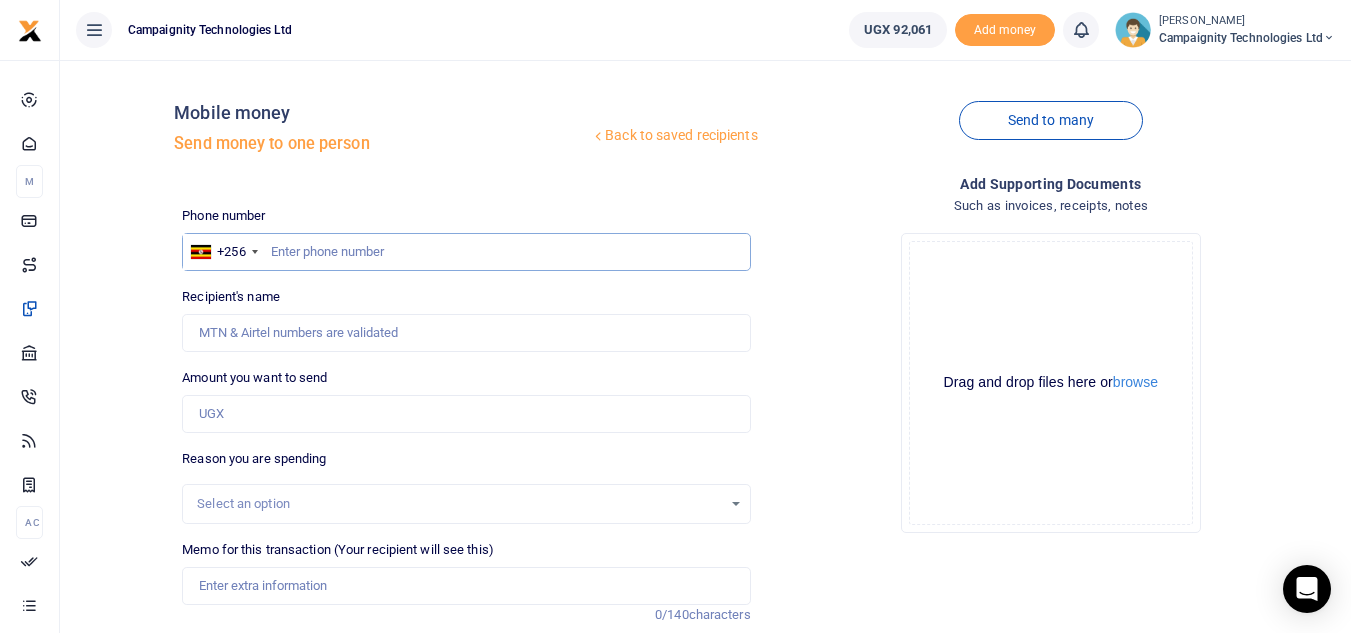 click at bounding box center [466, 252] 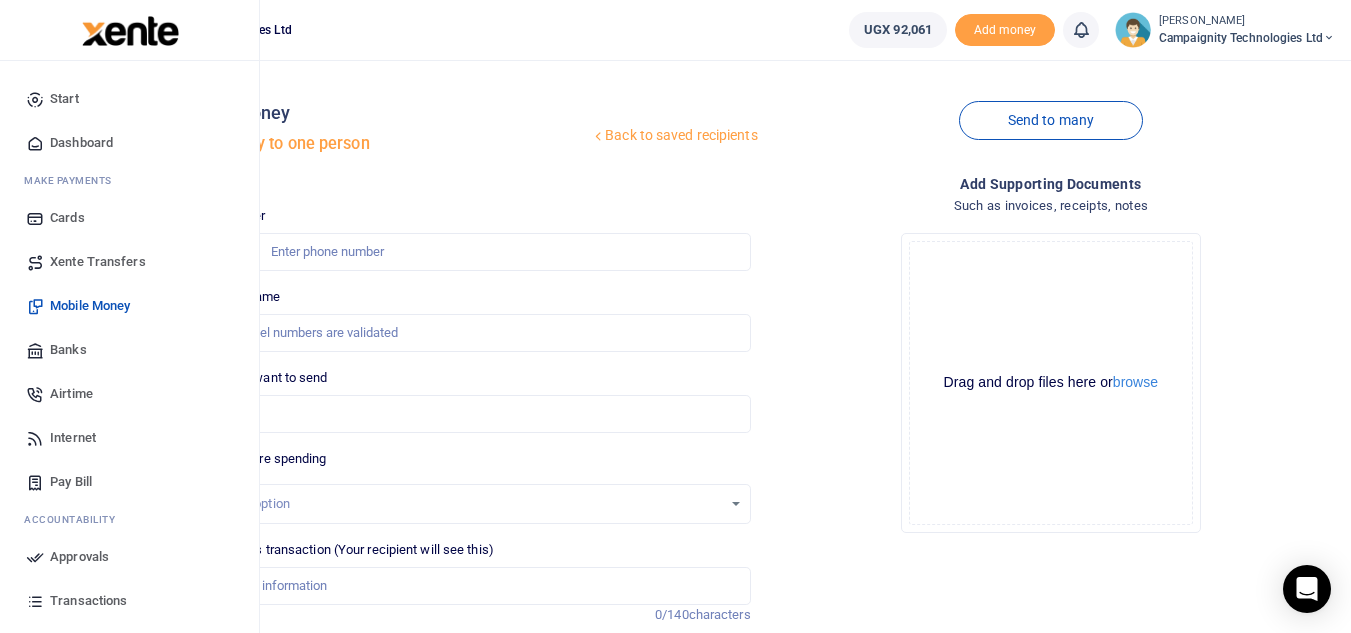 click on "Transactions" at bounding box center (88, 601) 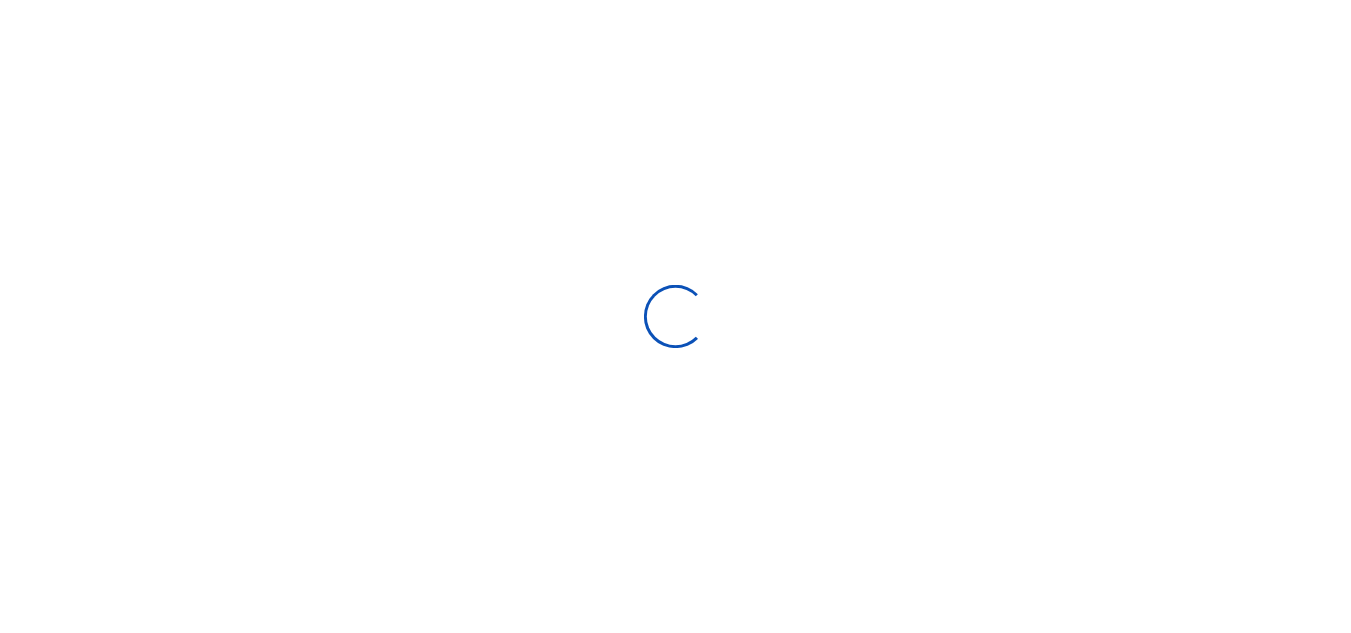scroll, scrollTop: 0, scrollLeft: 0, axis: both 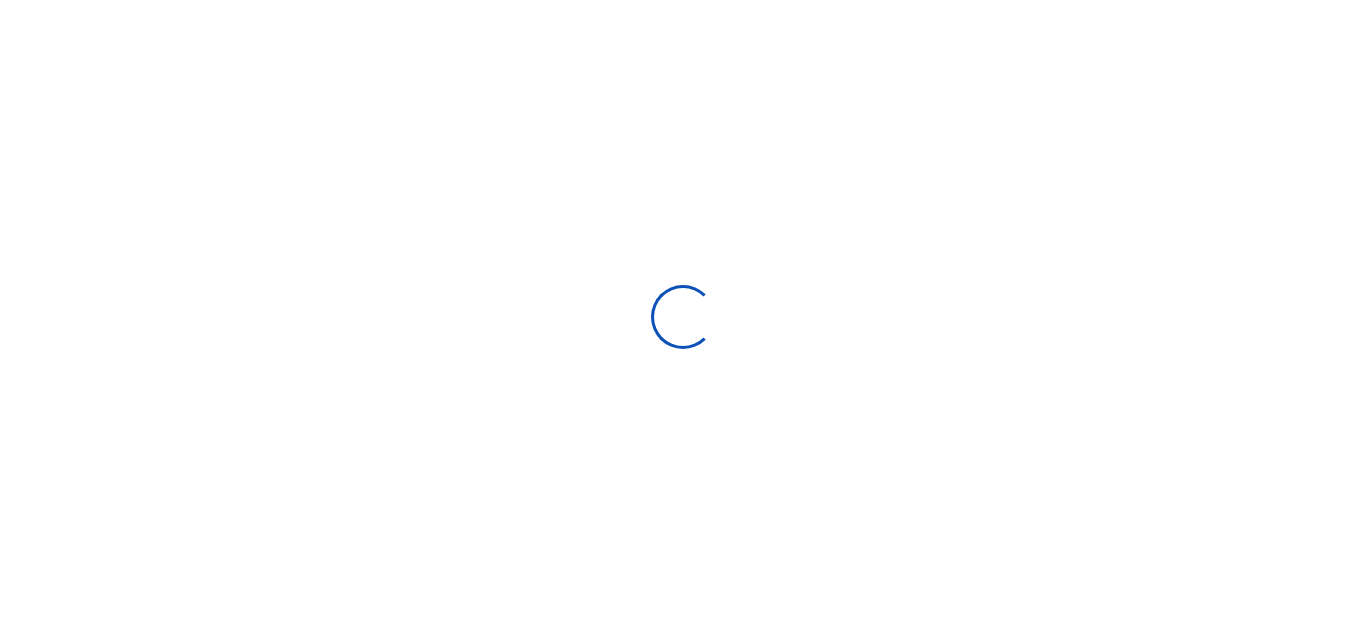 select 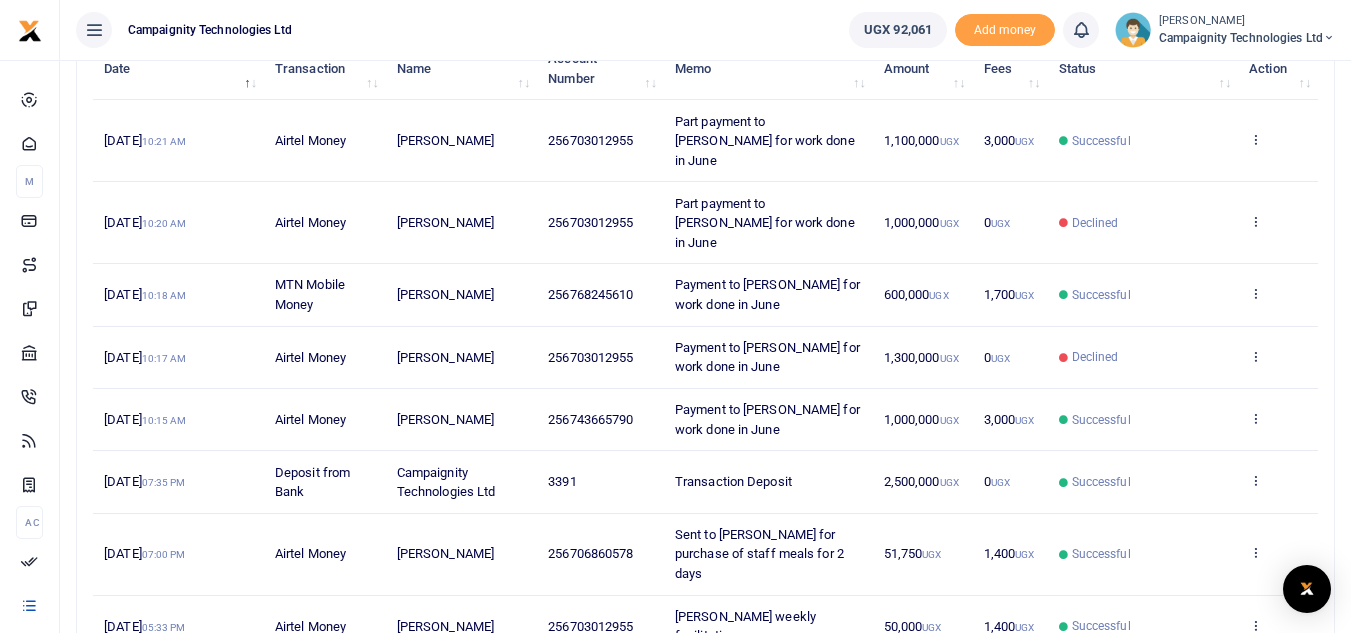scroll, scrollTop: 282, scrollLeft: 0, axis: vertical 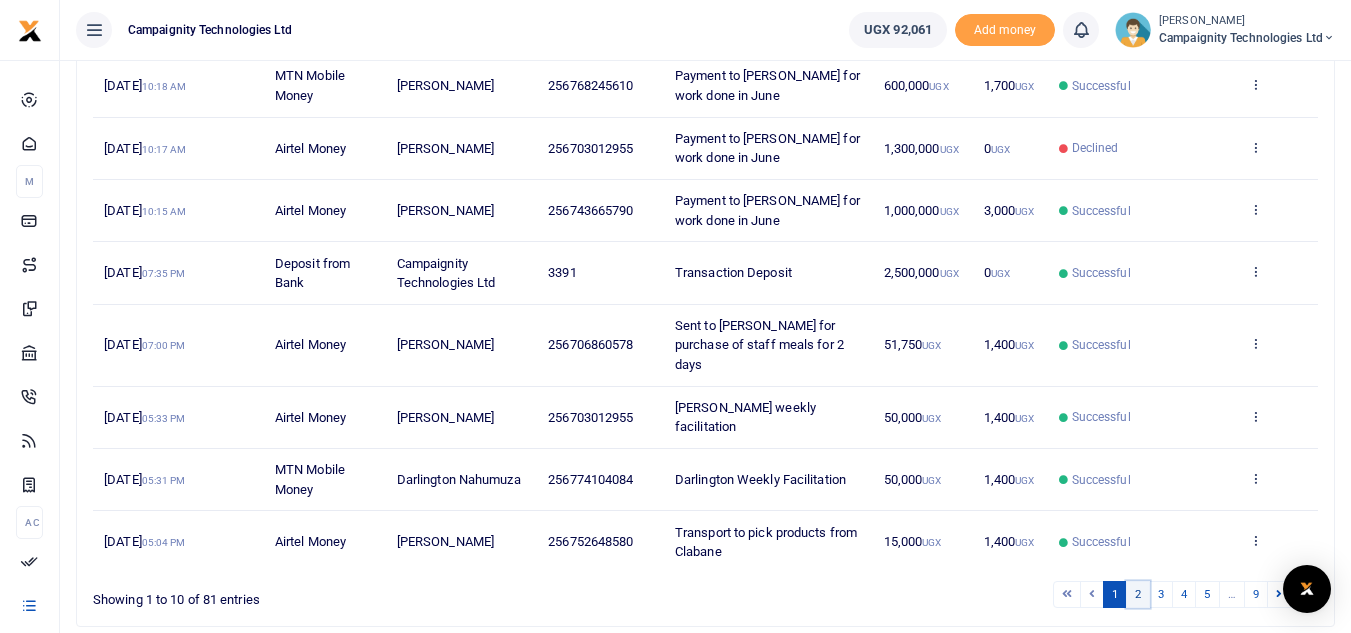 click on "2" at bounding box center [1138, 594] 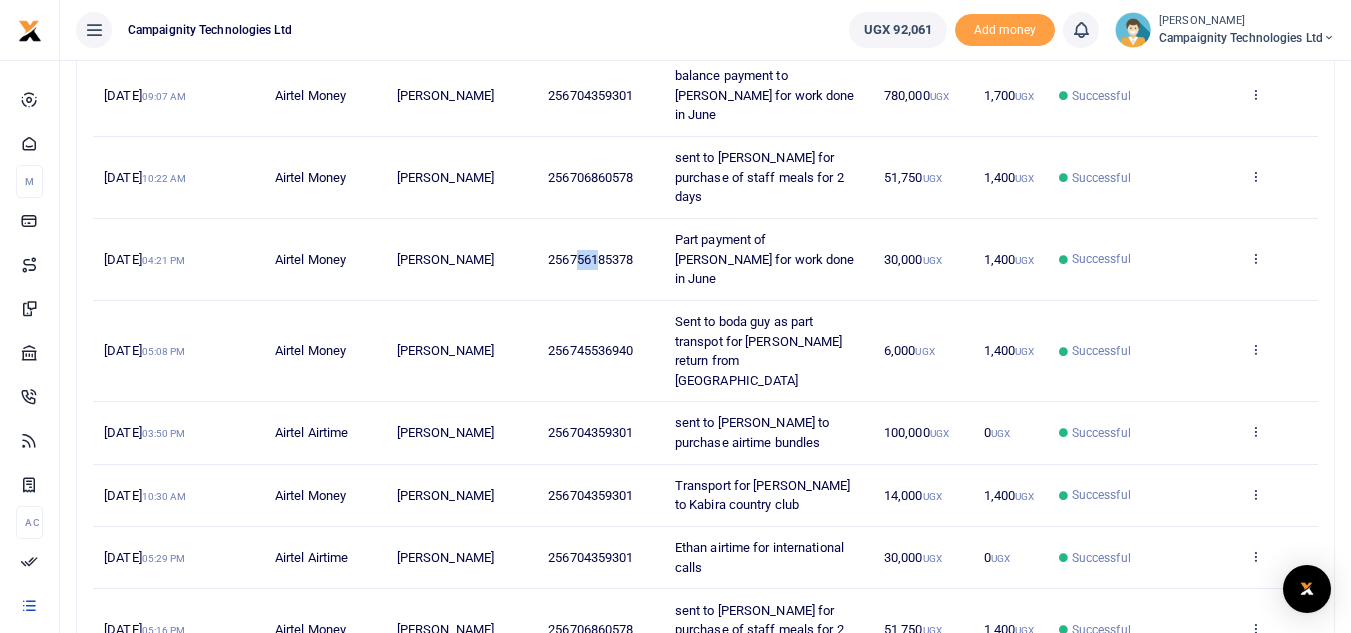 drag, startPoint x: 575, startPoint y: 190, endPoint x: 599, endPoint y: 193, distance: 24.186773 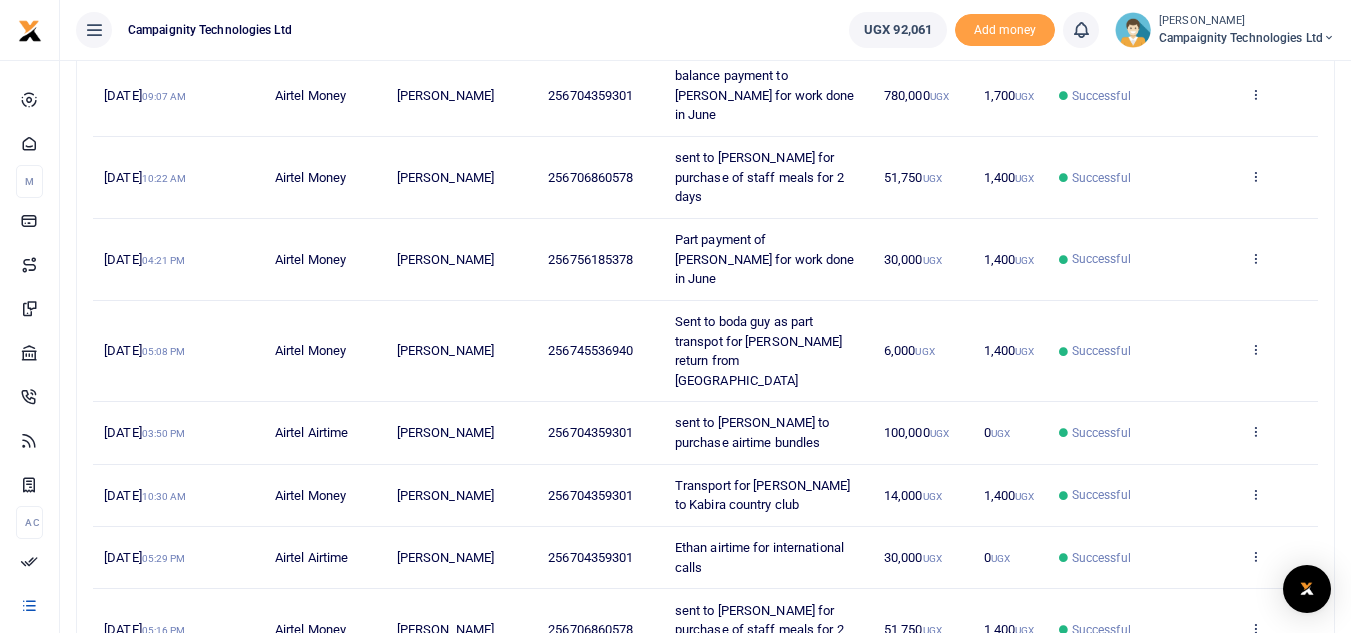 click on "256756185378" at bounding box center (590, 259) 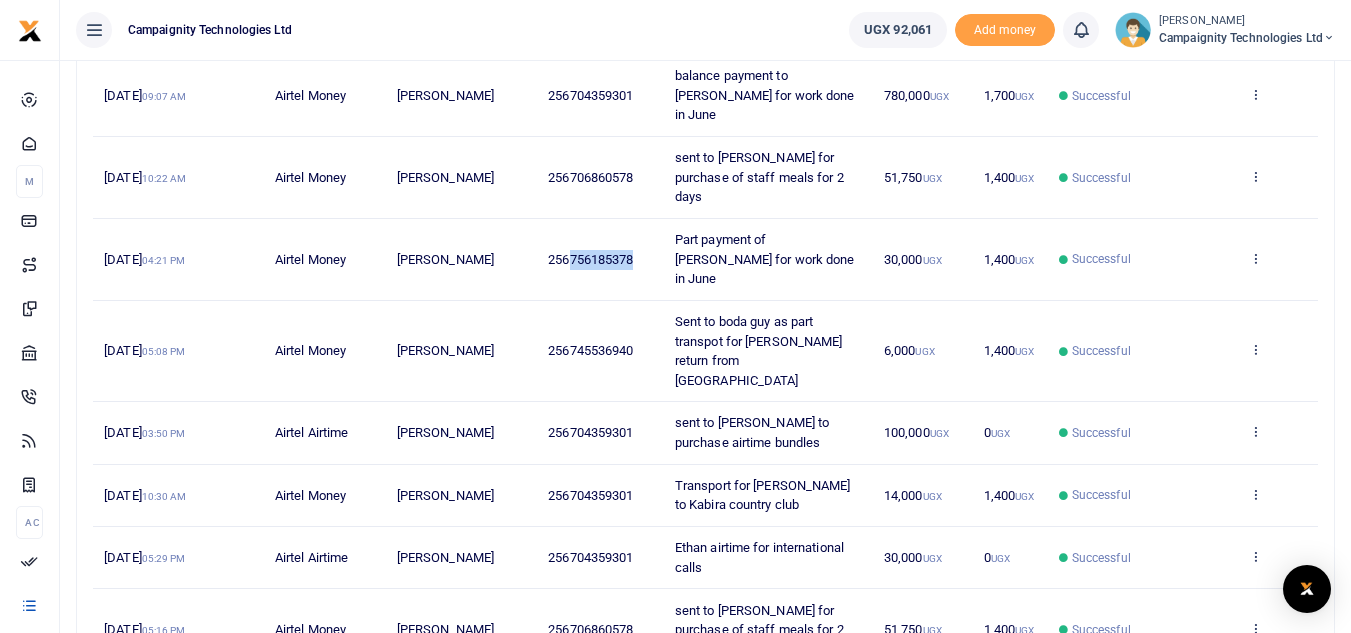 drag, startPoint x: 572, startPoint y: 188, endPoint x: 647, endPoint y: 187, distance: 75.00667 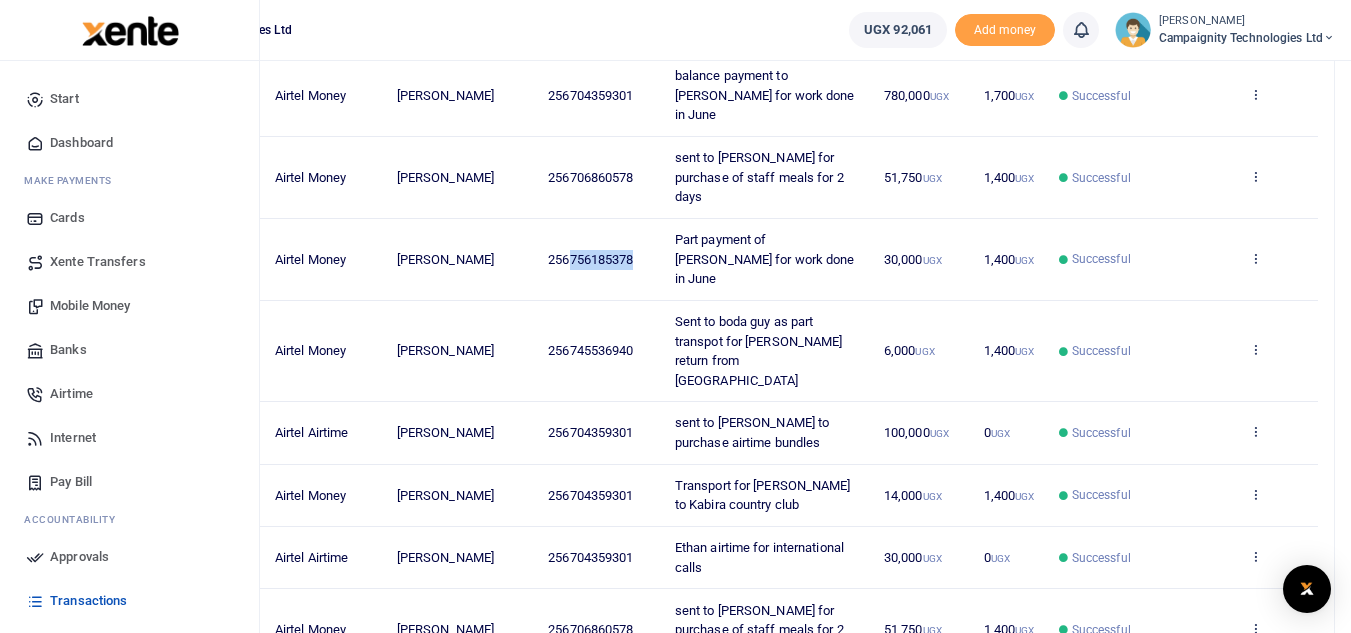click on "Mobile Money" at bounding box center (90, 306) 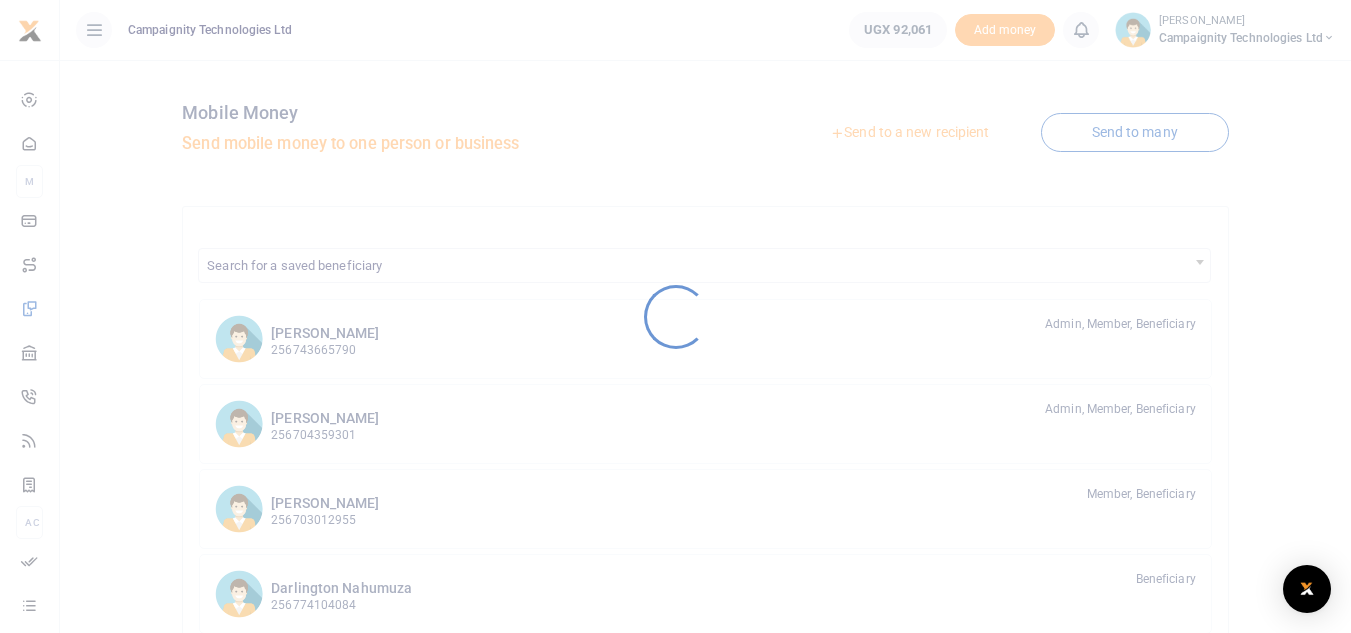 scroll, scrollTop: 0, scrollLeft: 0, axis: both 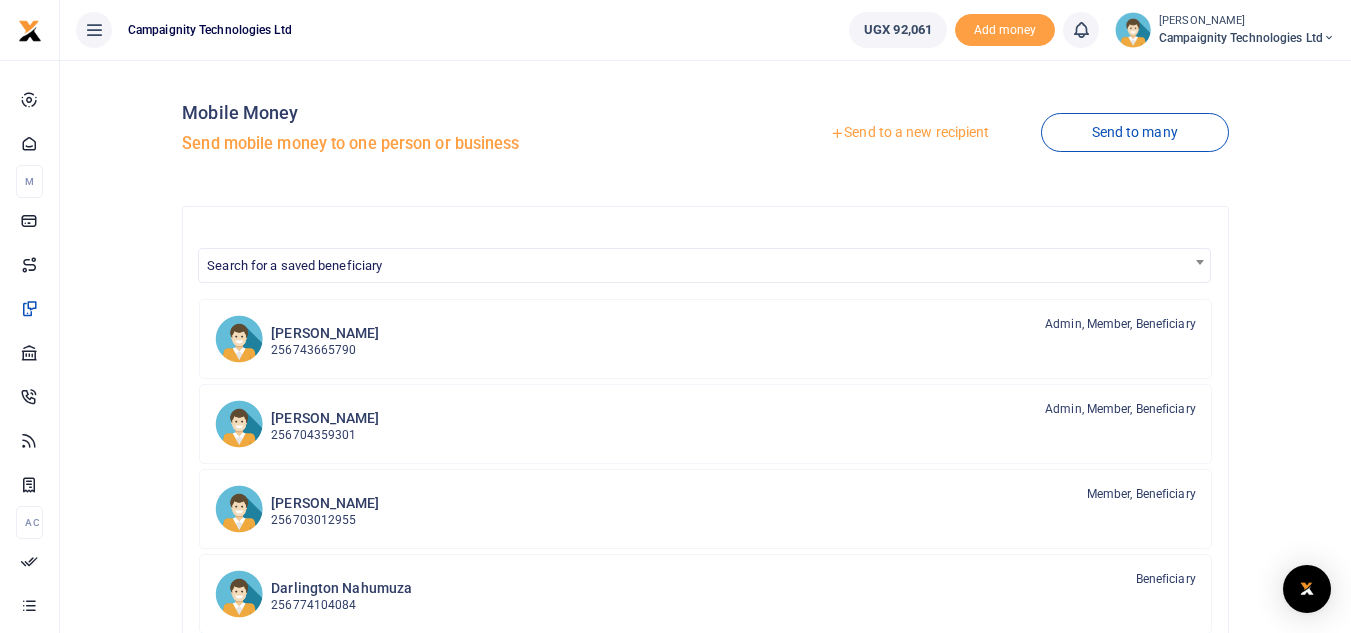 click on "Send to a new recipient" at bounding box center (909, 133) 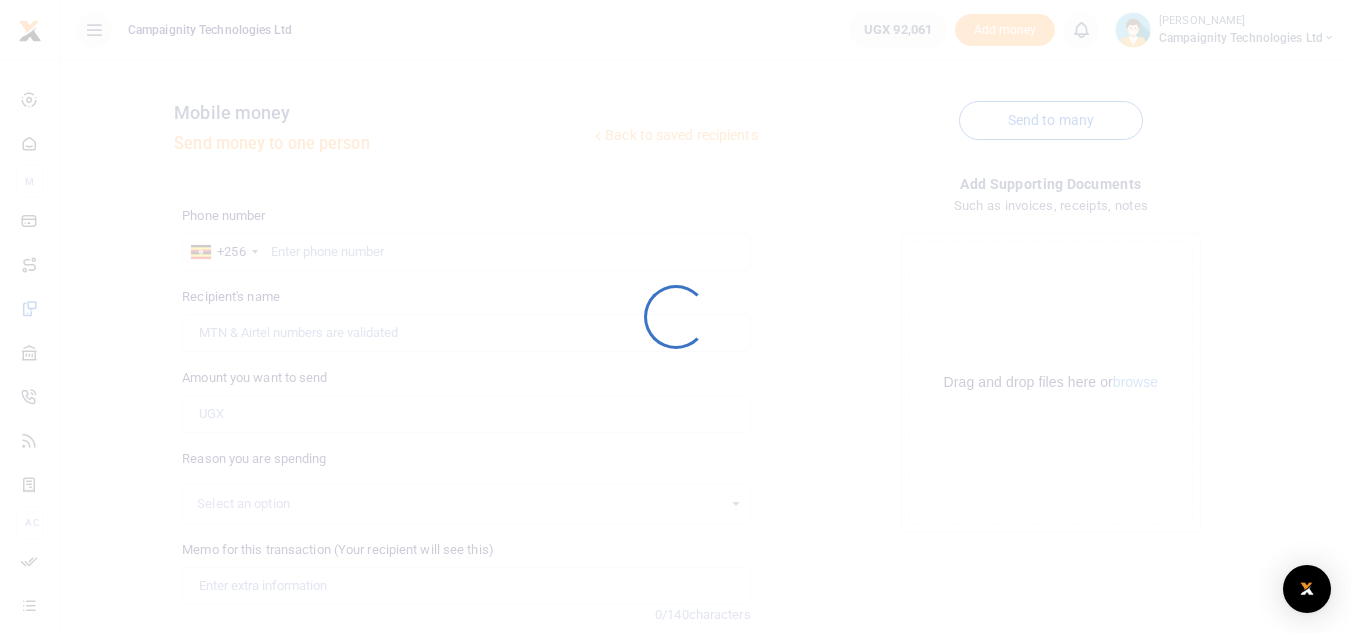 scroll, scrollTop: 0, scrollLeft: 0, axis: both 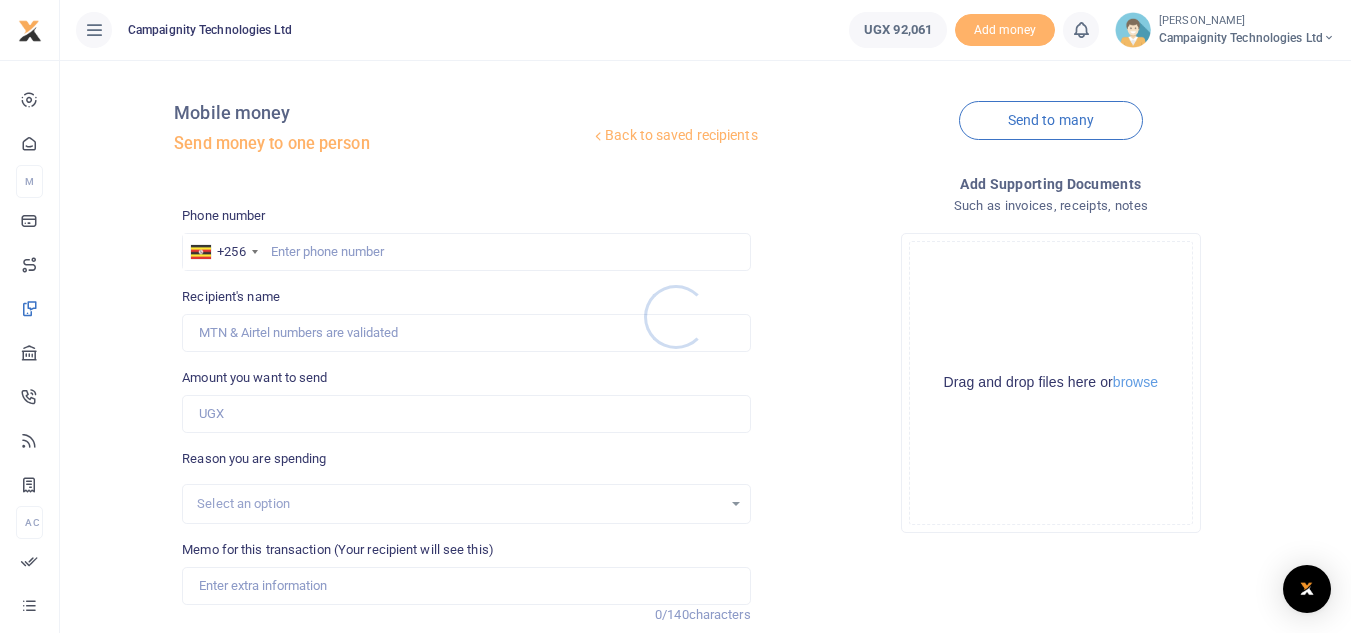 click at bounding box center (675, 316) 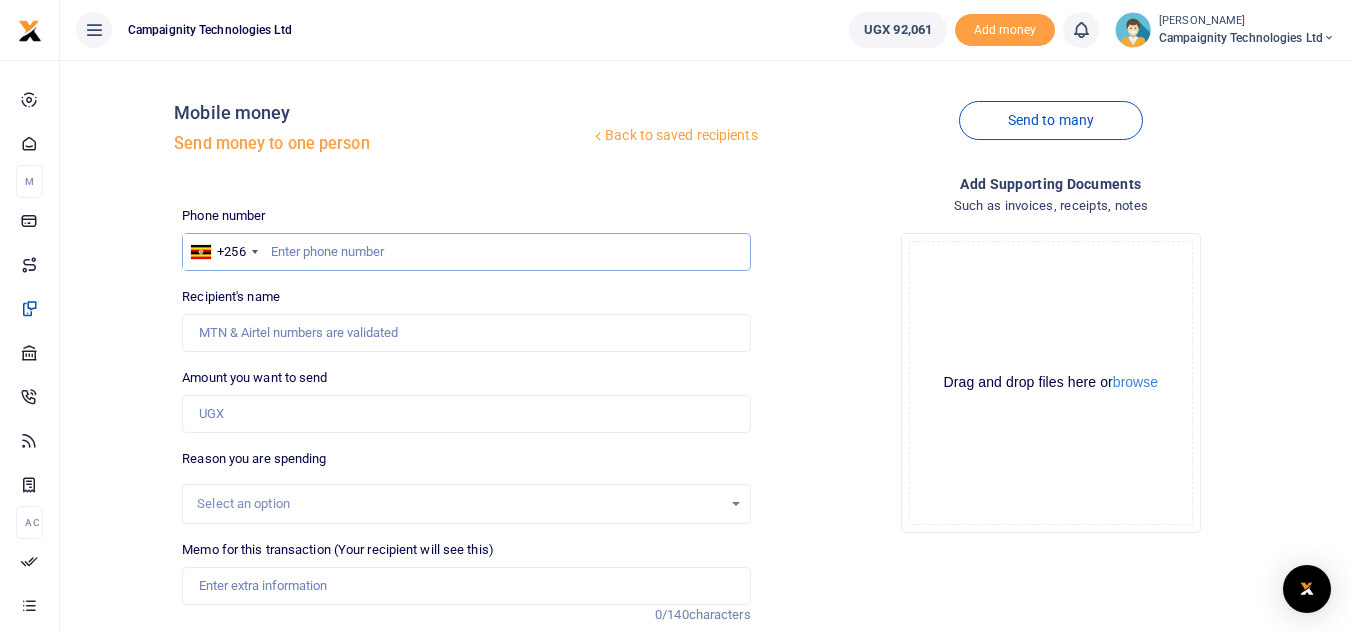 click at bounding box center [466, 252] 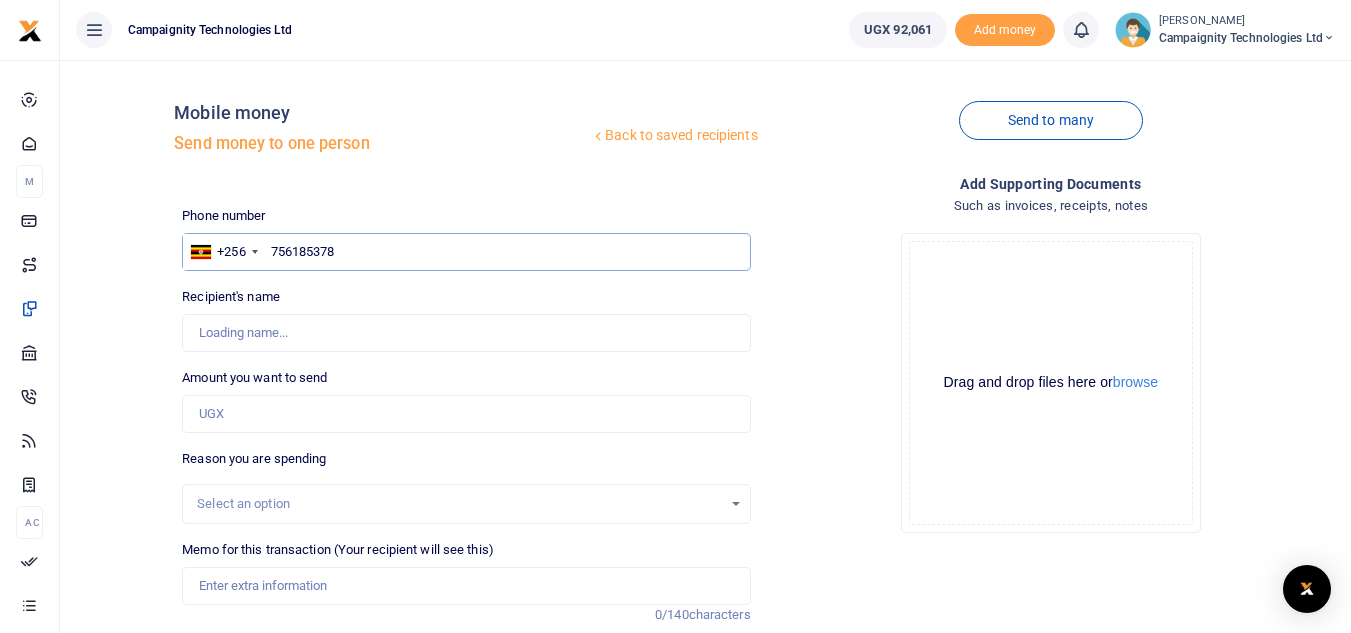 type on "756185378" 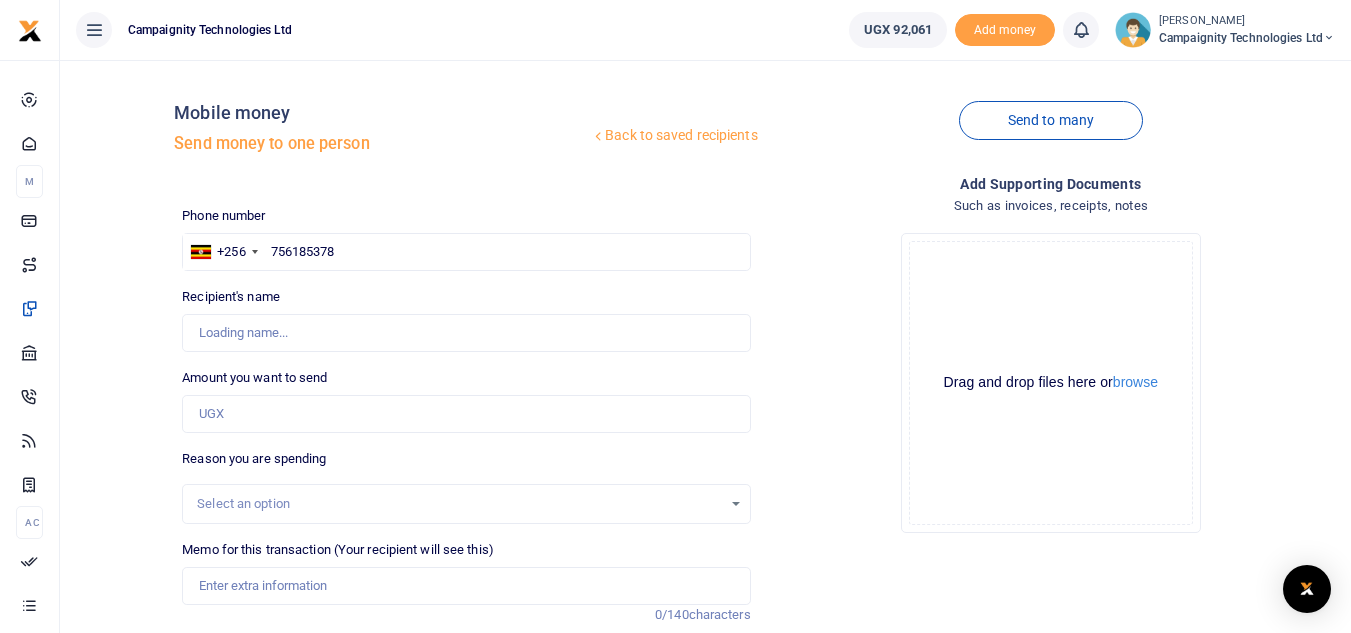 type on "[PERSON_NAME]" 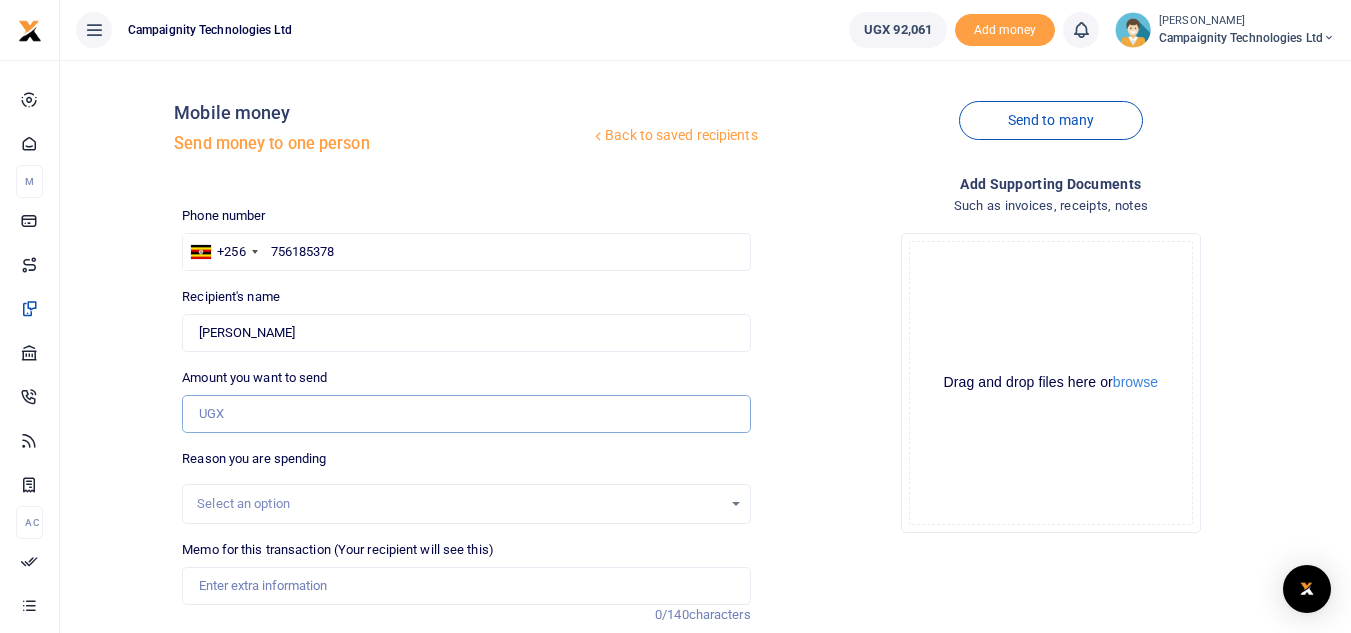 click on "Amount you want to send" at bounding box center [466, 414] 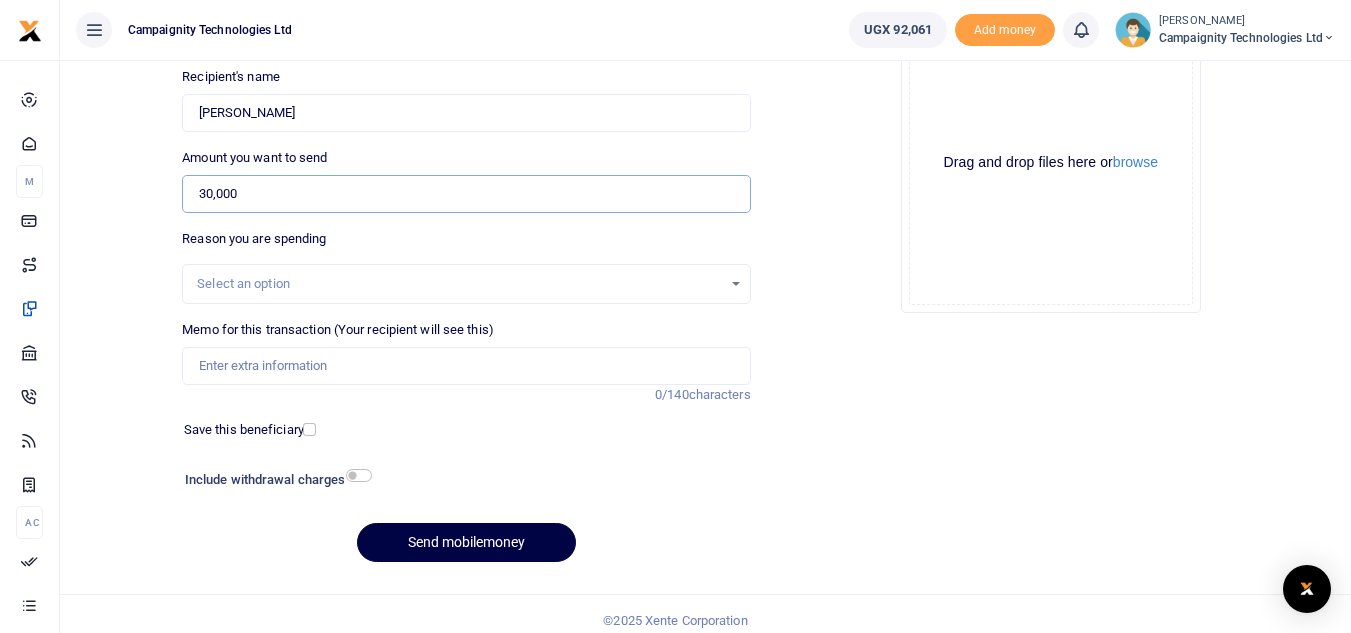 scroll, scrollTop: 233, scrollLeft: 0, axis: vertical 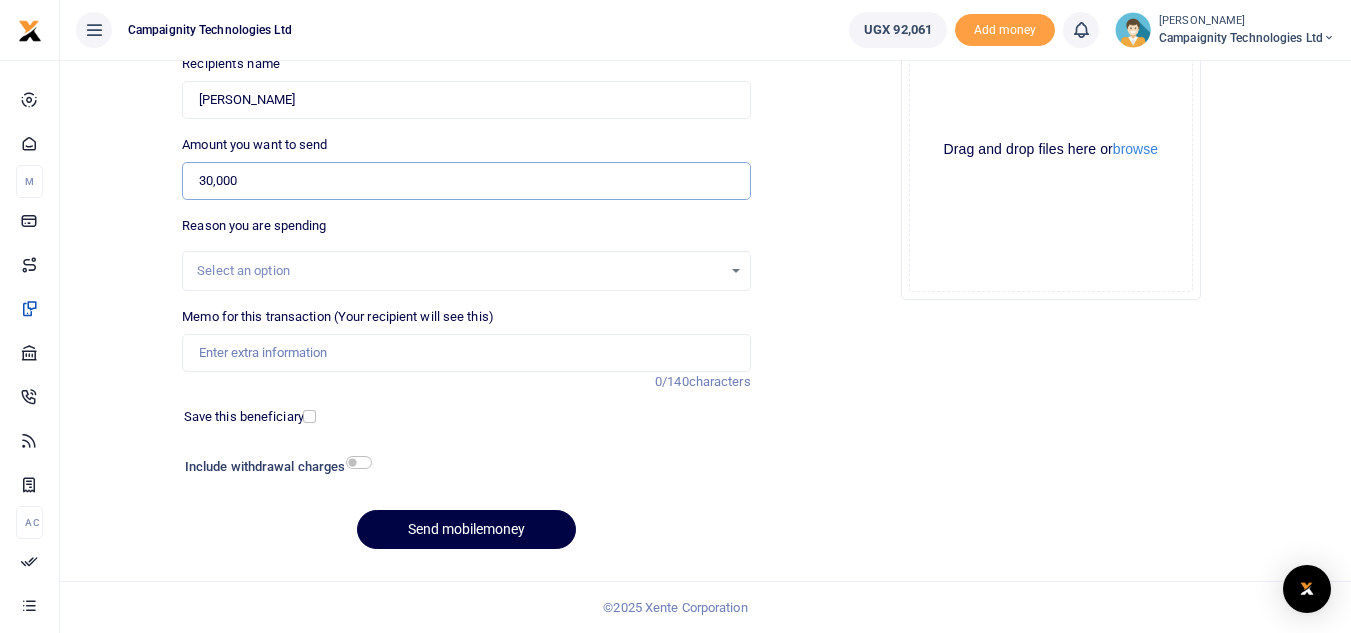 type on "30,000" 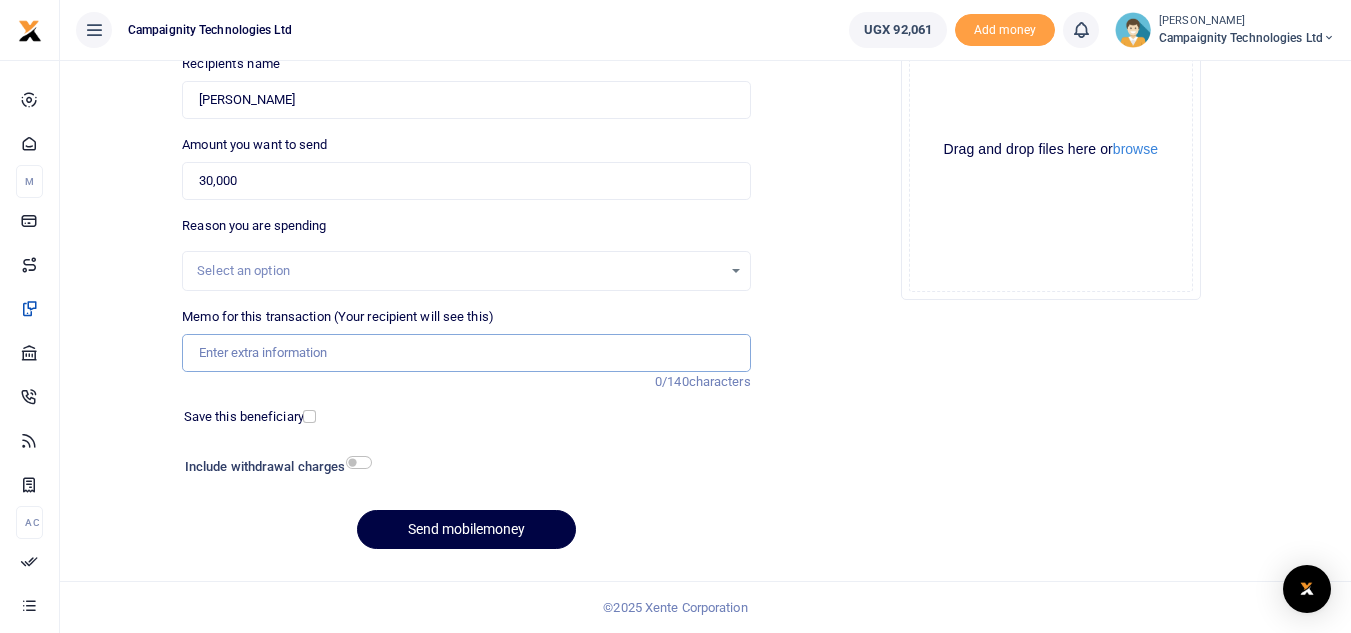 click on "Memo for this transaction (Your recipient will see this)" at bounding box center (466, 353) 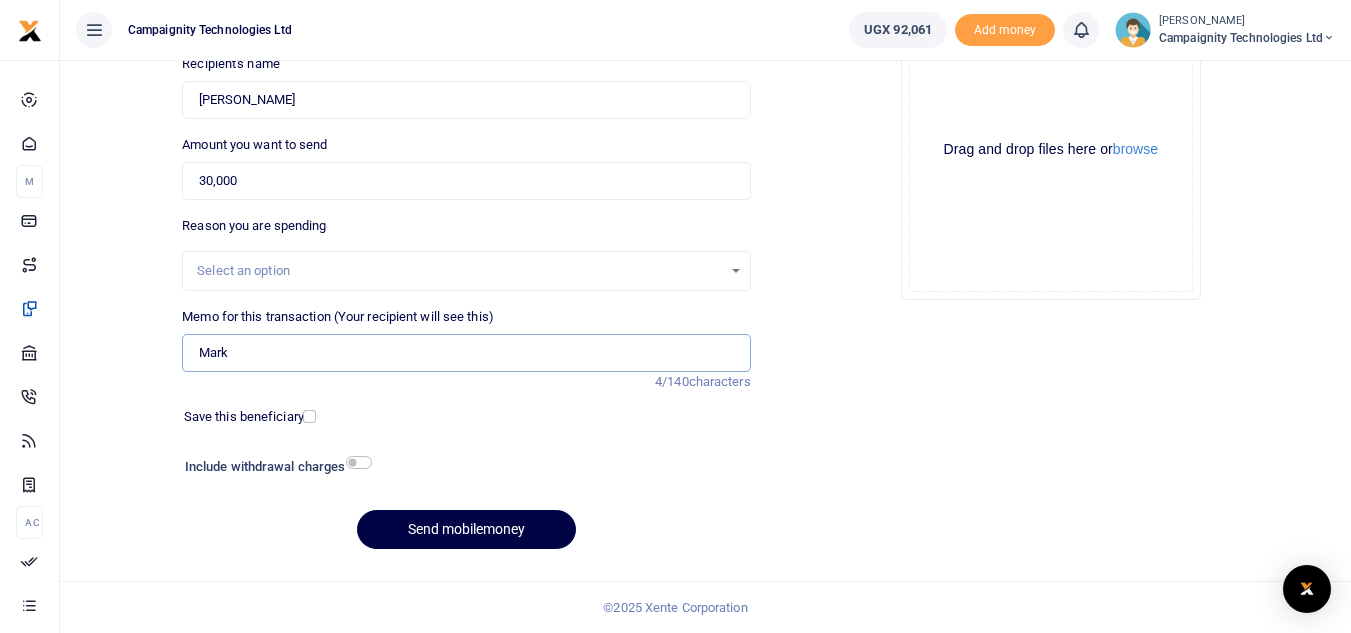 type on "Mark weekly facilitation" 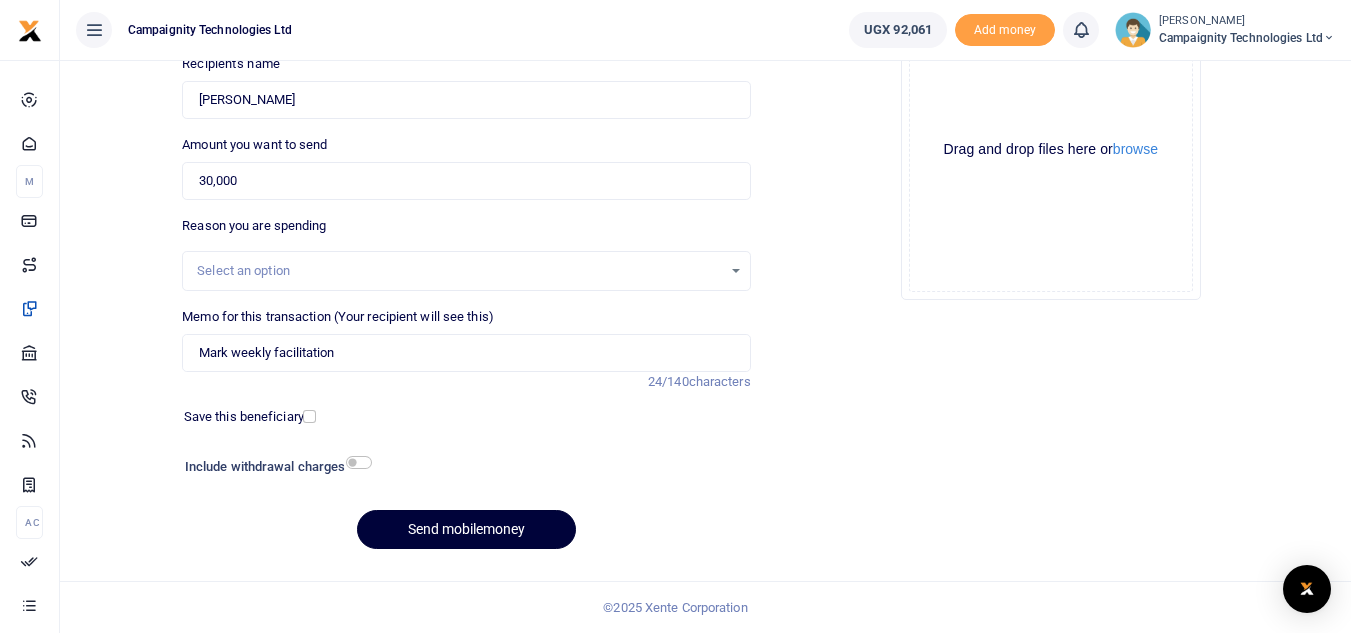 click on "Send mobilemoney" at bounding box center (466, 529) 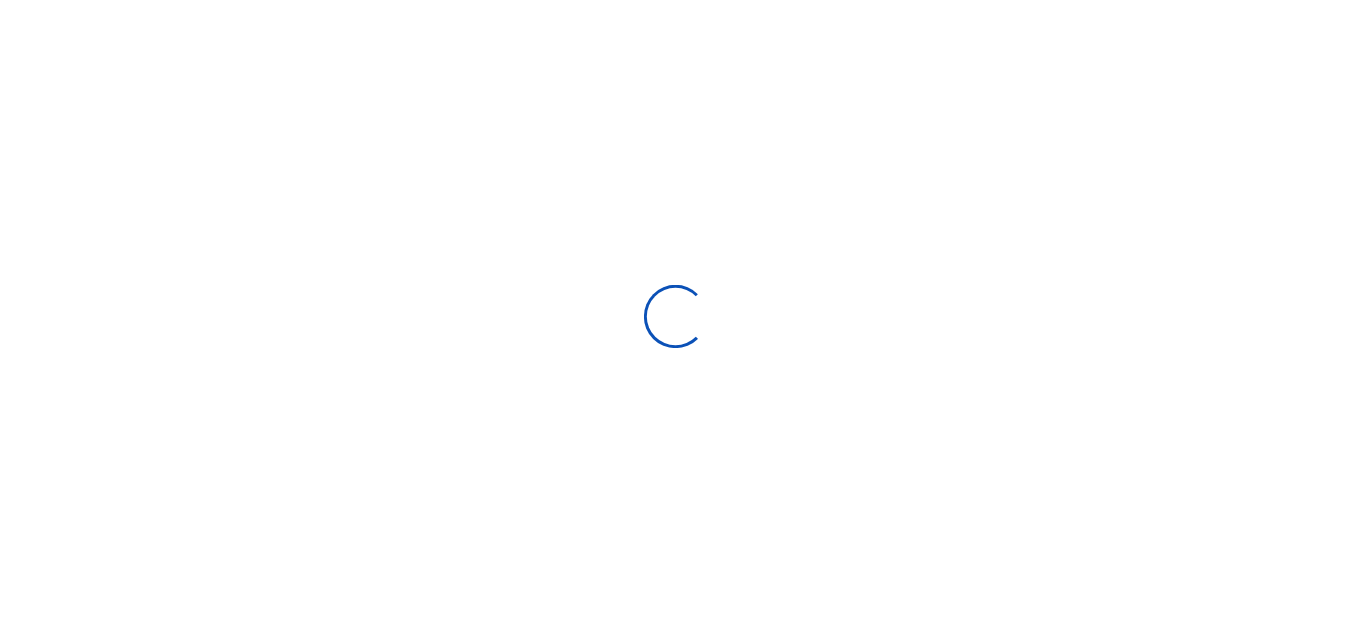 scroll, scrollTop: 0, scrollLeft: 0, axis: both 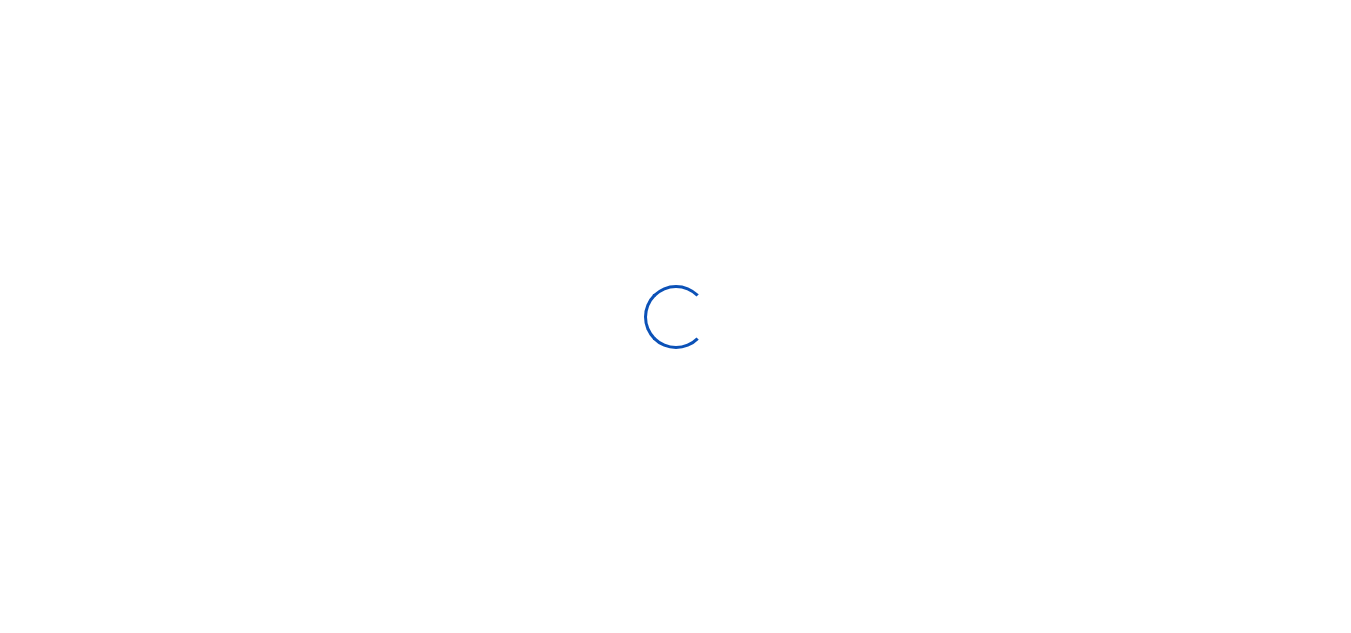 select on "Loading bundles" 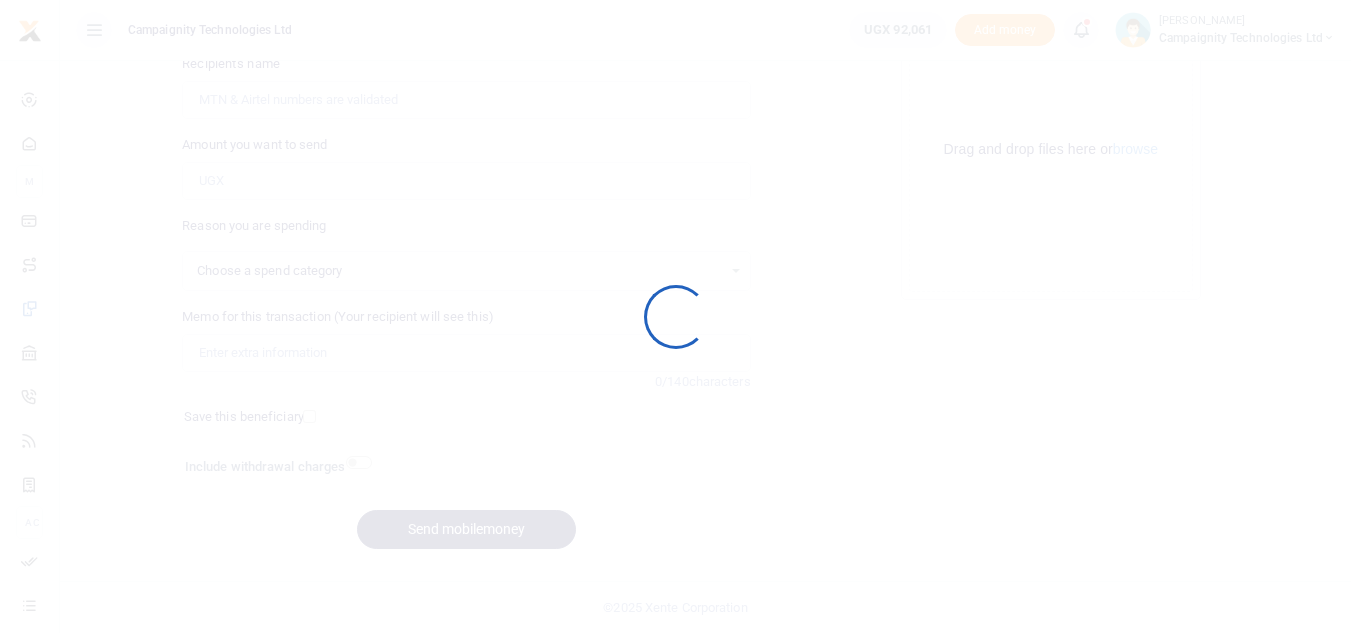 select 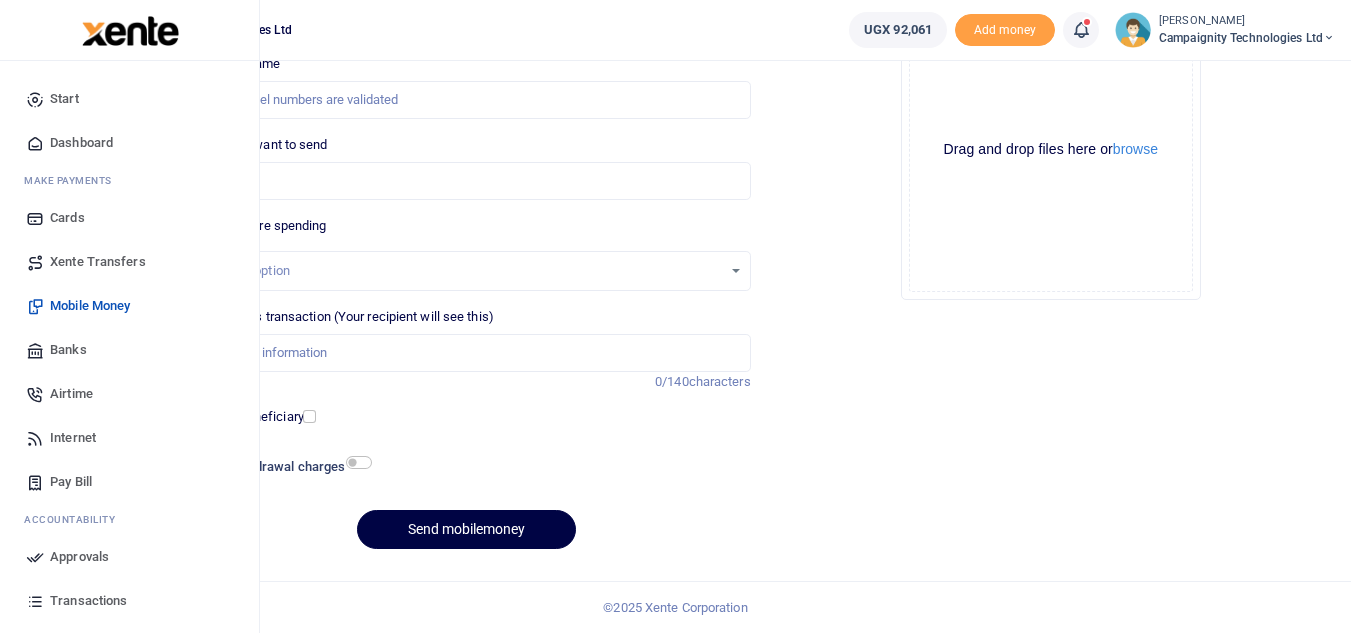 click on "Approvals" at bounding box center (129, 557) 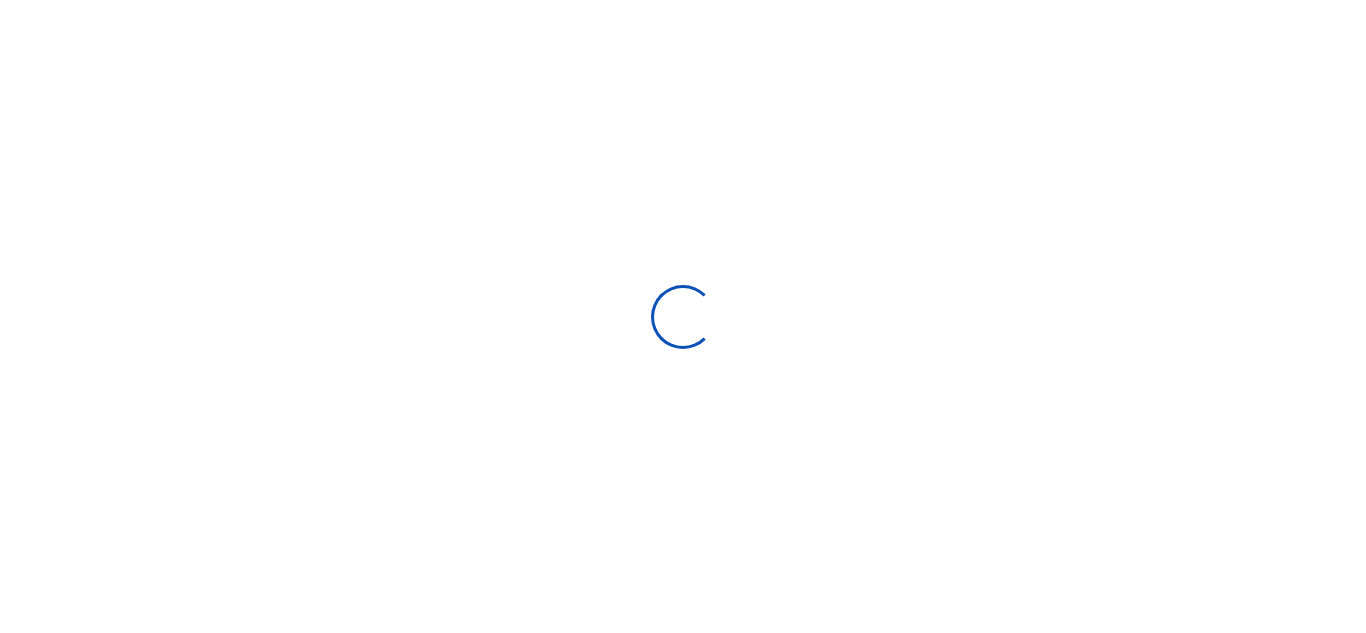 scroll, scrollTop: 0, scrollLeft: 0, axis: both 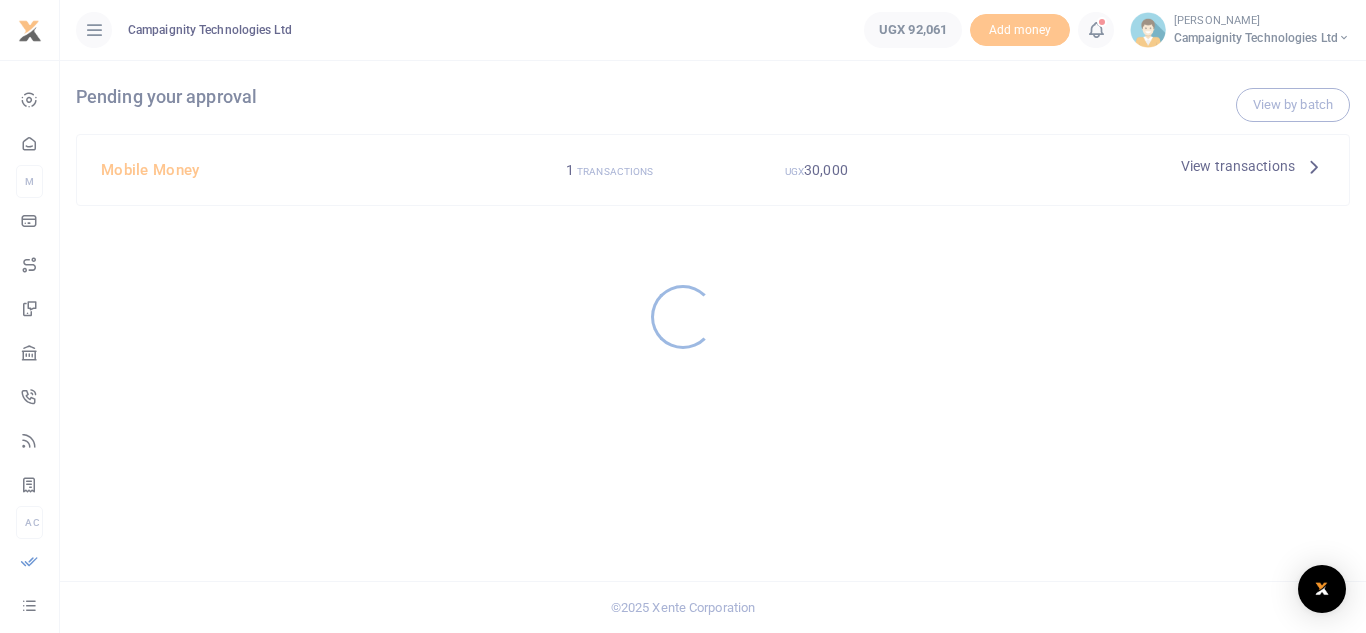 click at bounding box center (683, 316) 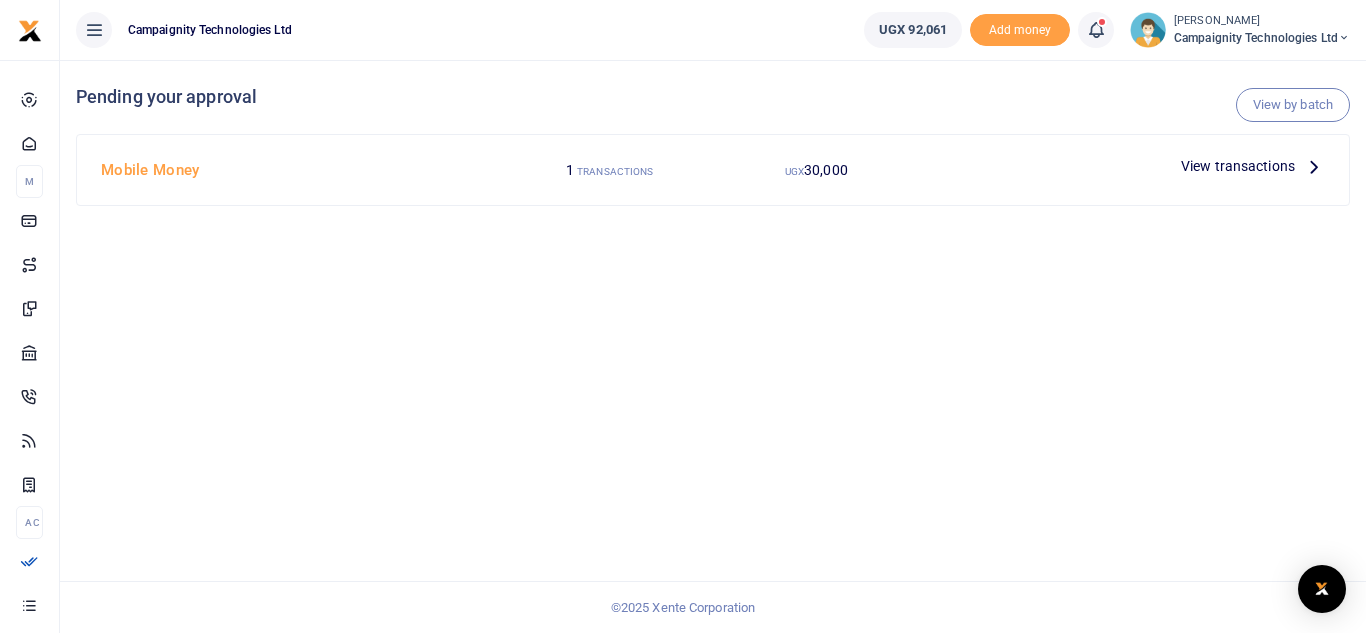 click on "View transactions" at bounding box center (1238, 166) 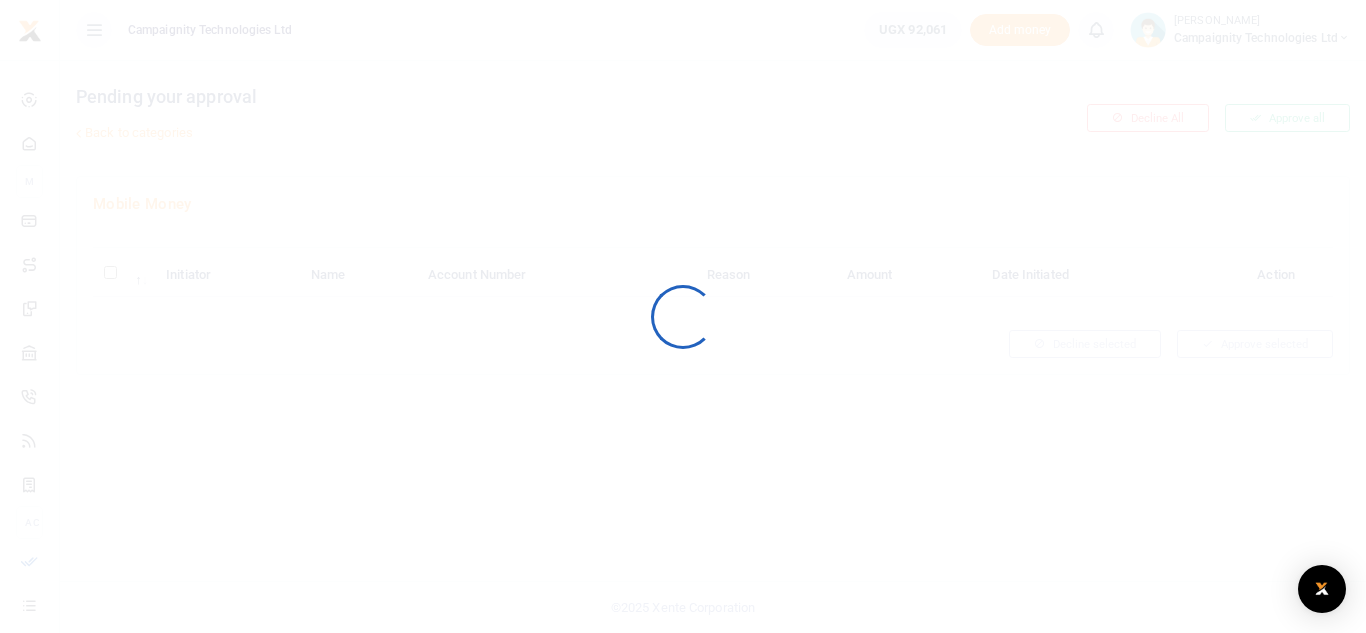scroll, scrollTop: 0, scrollLeft: 0, axis: both 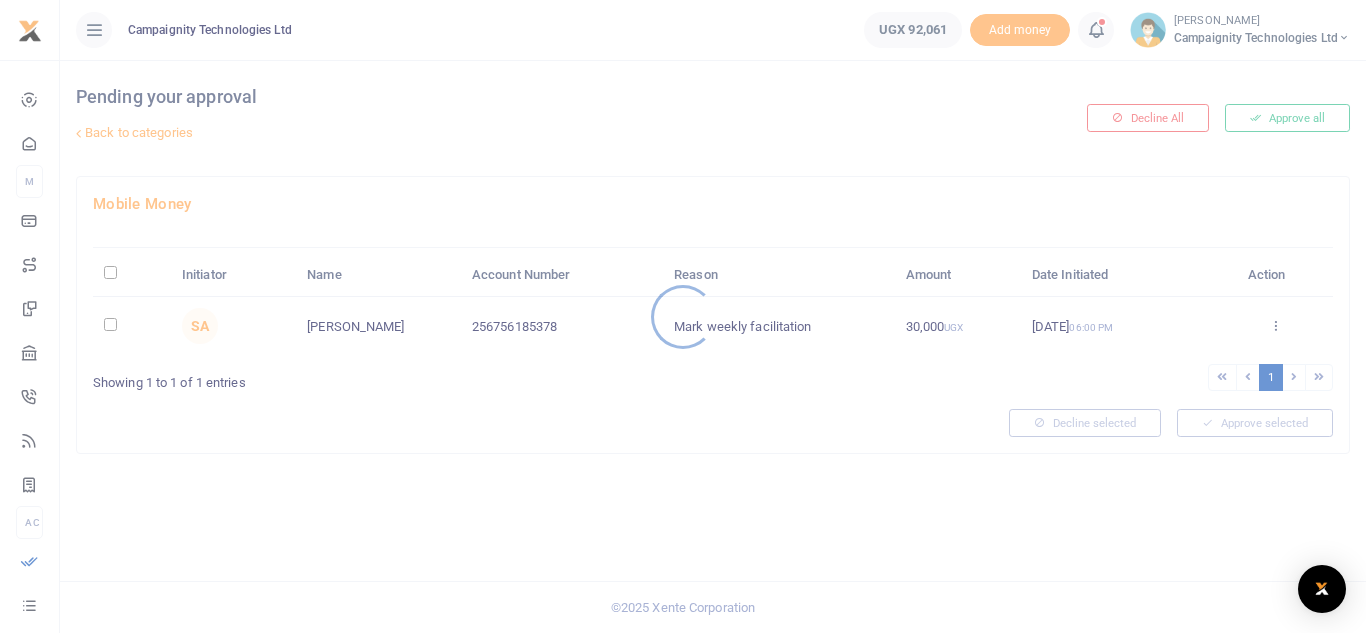 click at bounding box center [683, 316] 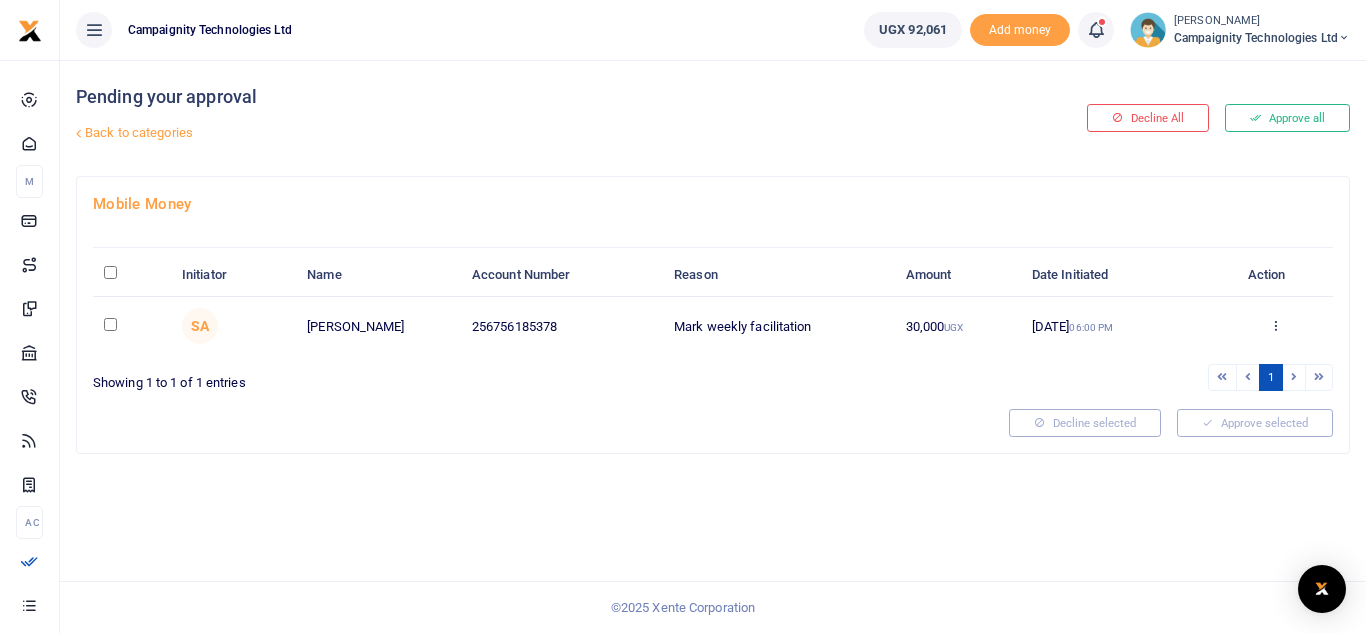 click on "Approve all" at bounding box center (1287, 118) 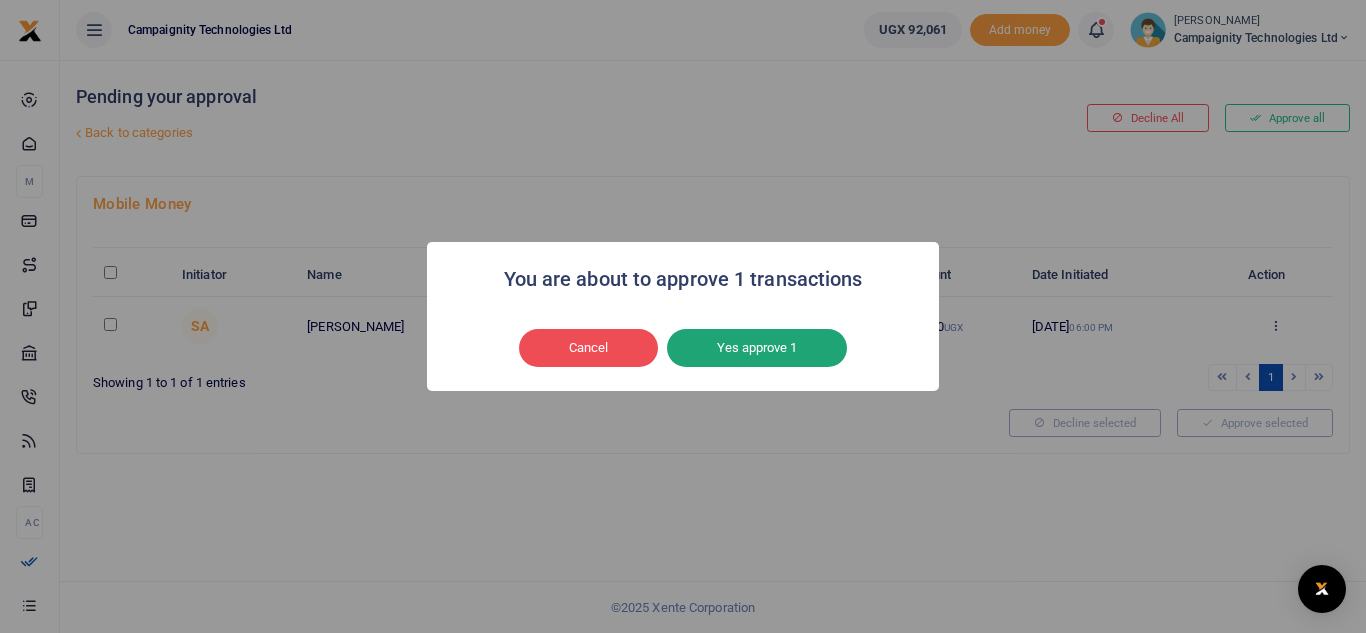click on "Yes approve 1" at bounding box center [757, 348] 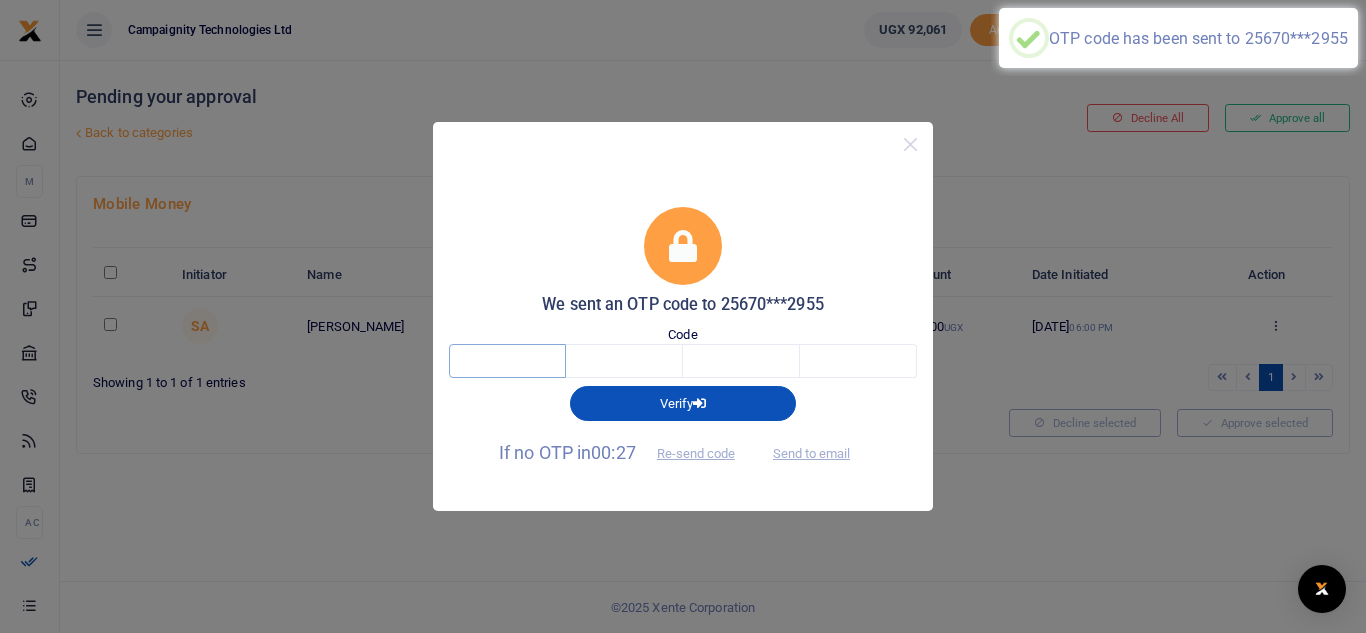 click at bounding box center [507, 361] 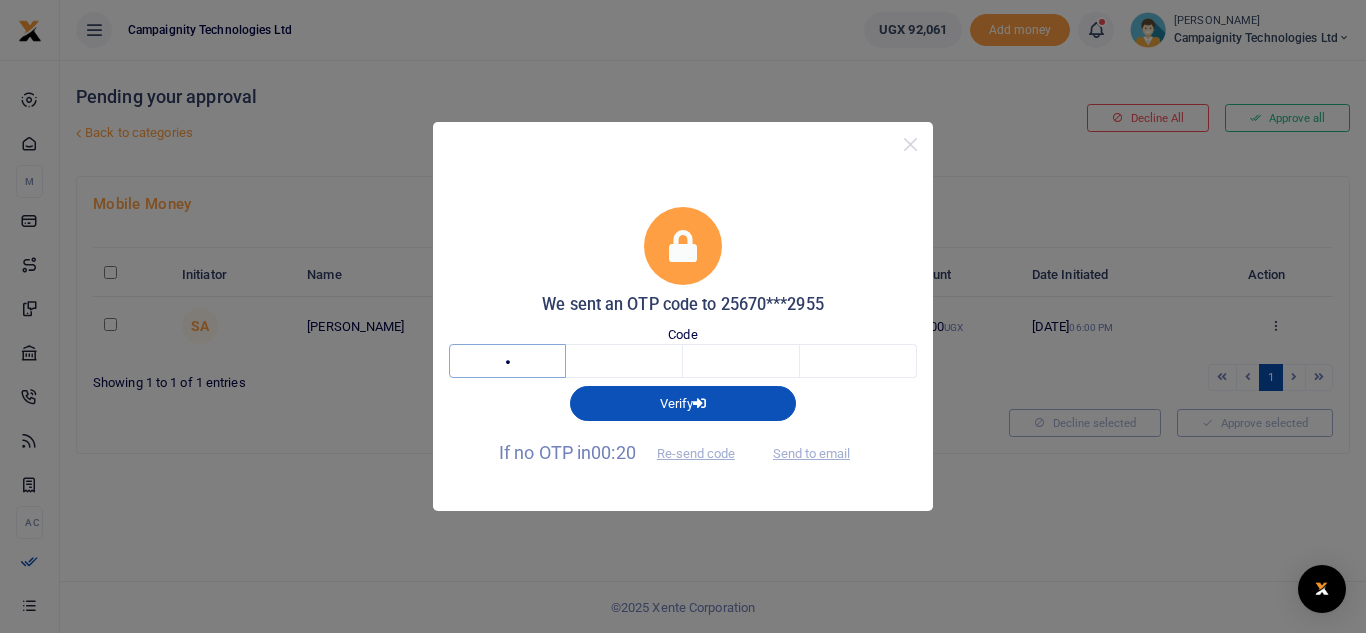 type on "3" 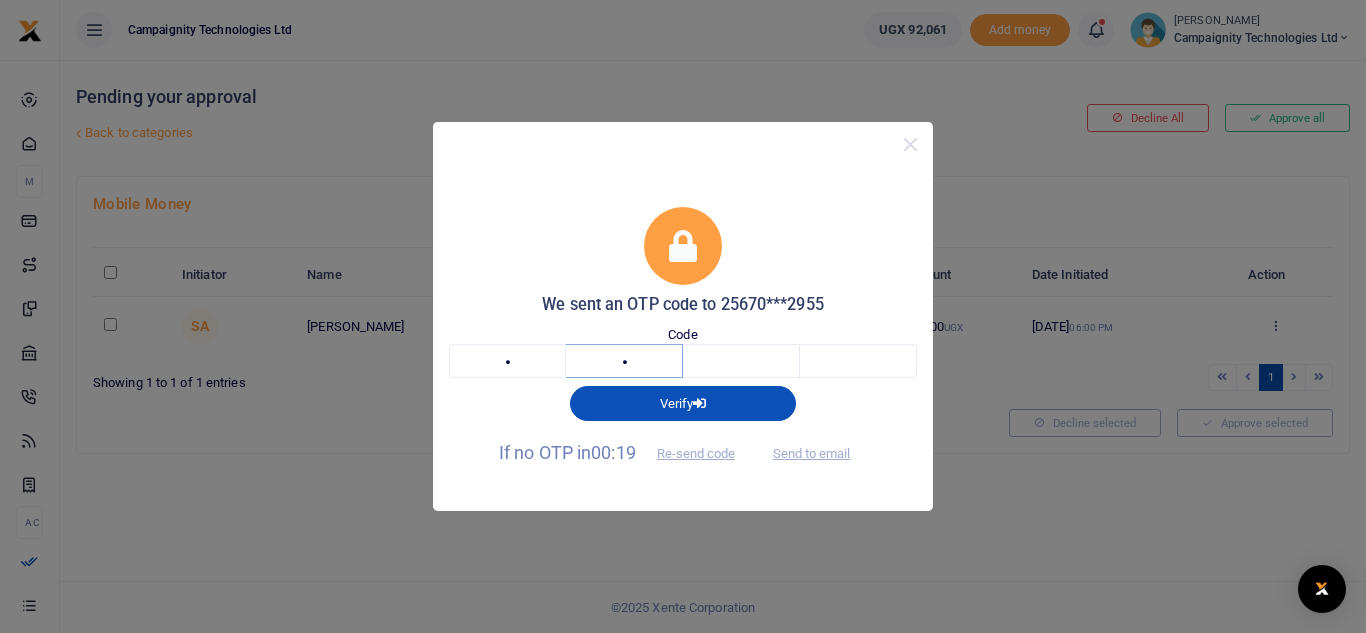 type on "8" 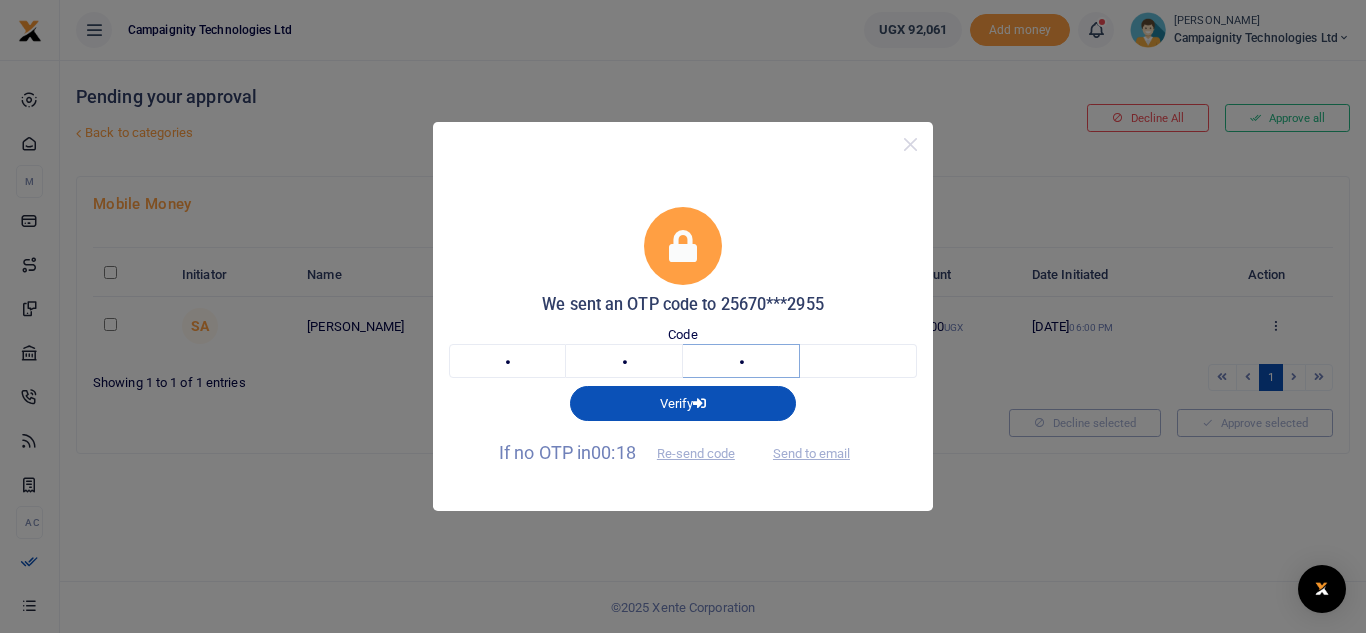 type on "2" 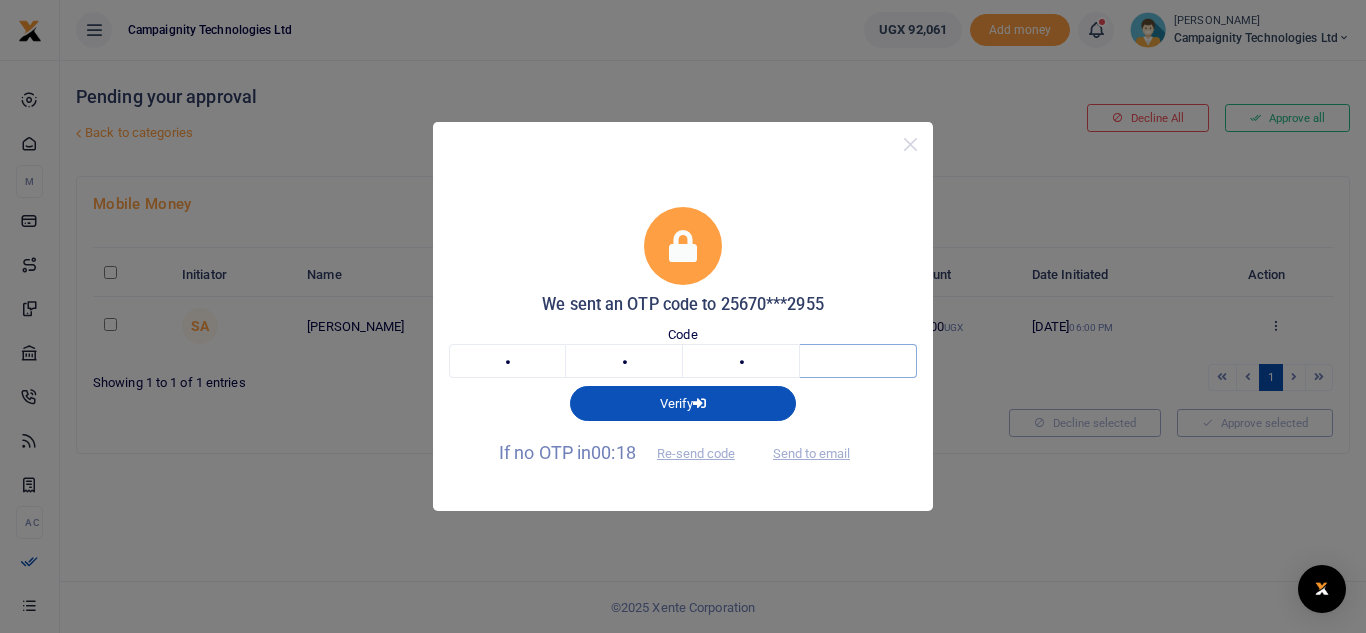 type on "8" 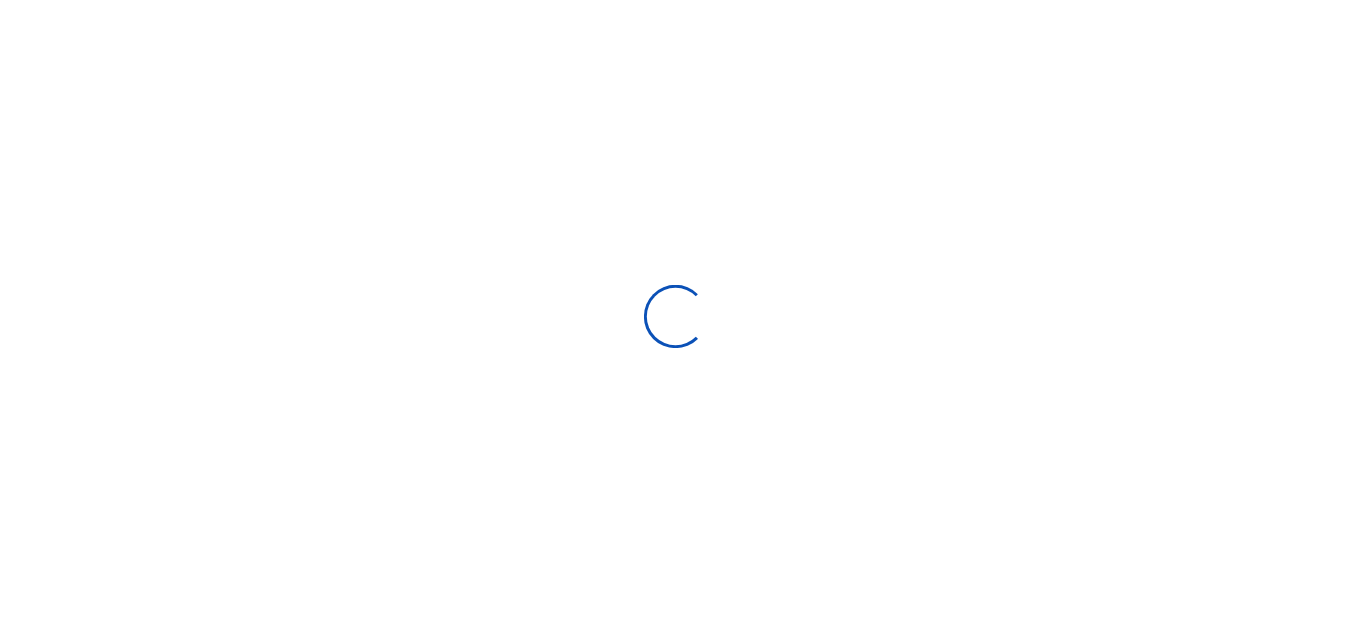 scroll, scrollTop: 0, scrollLeft: 0, axis: both 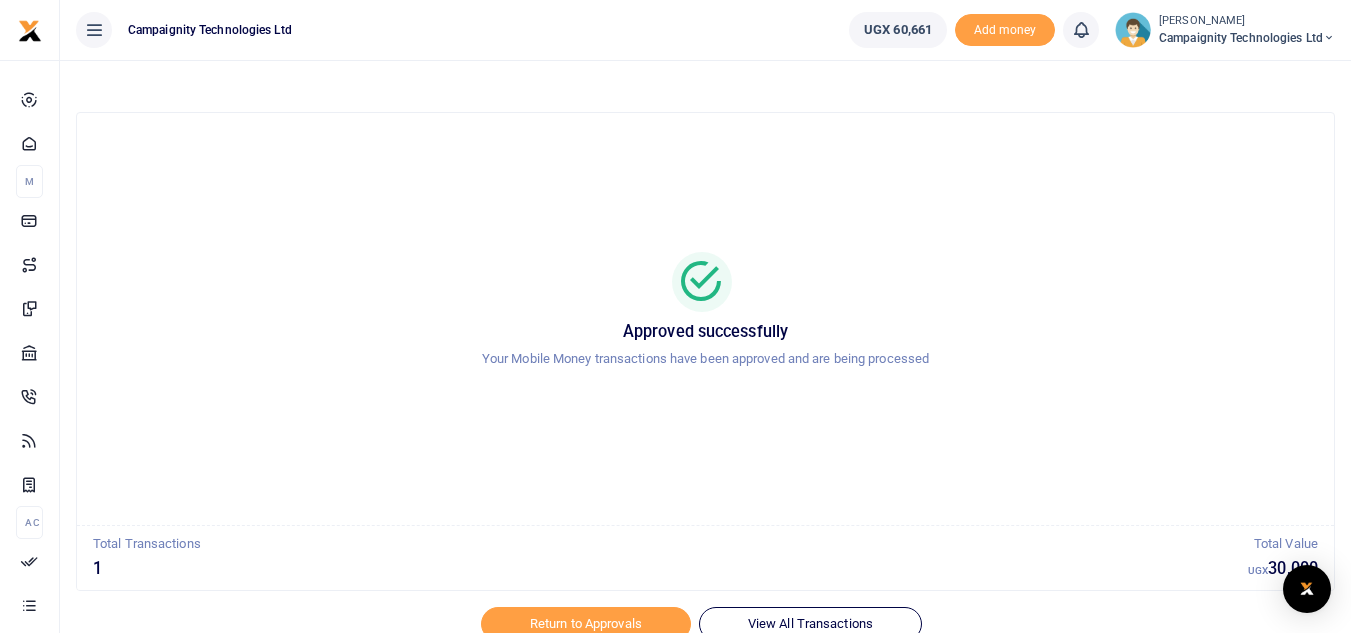 click on "[PERSON_NAME]" at bounding box center (1247, 21) 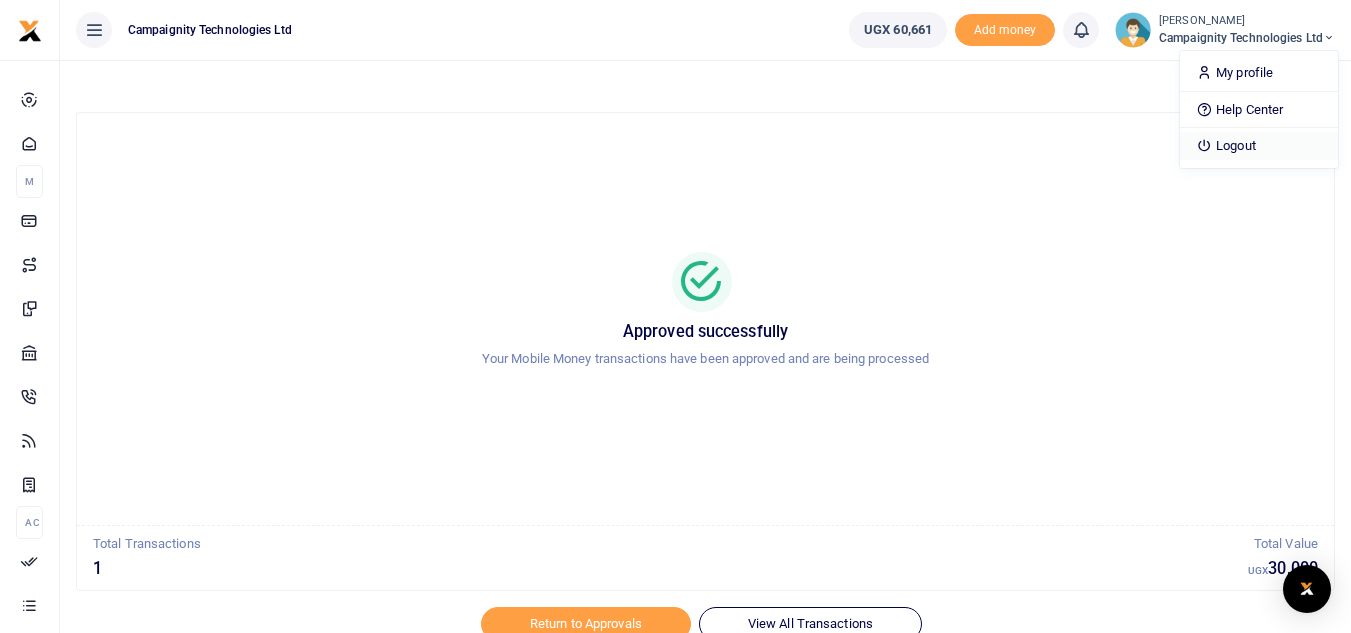 click on "Logout" at bounding box center (1259, 146) 